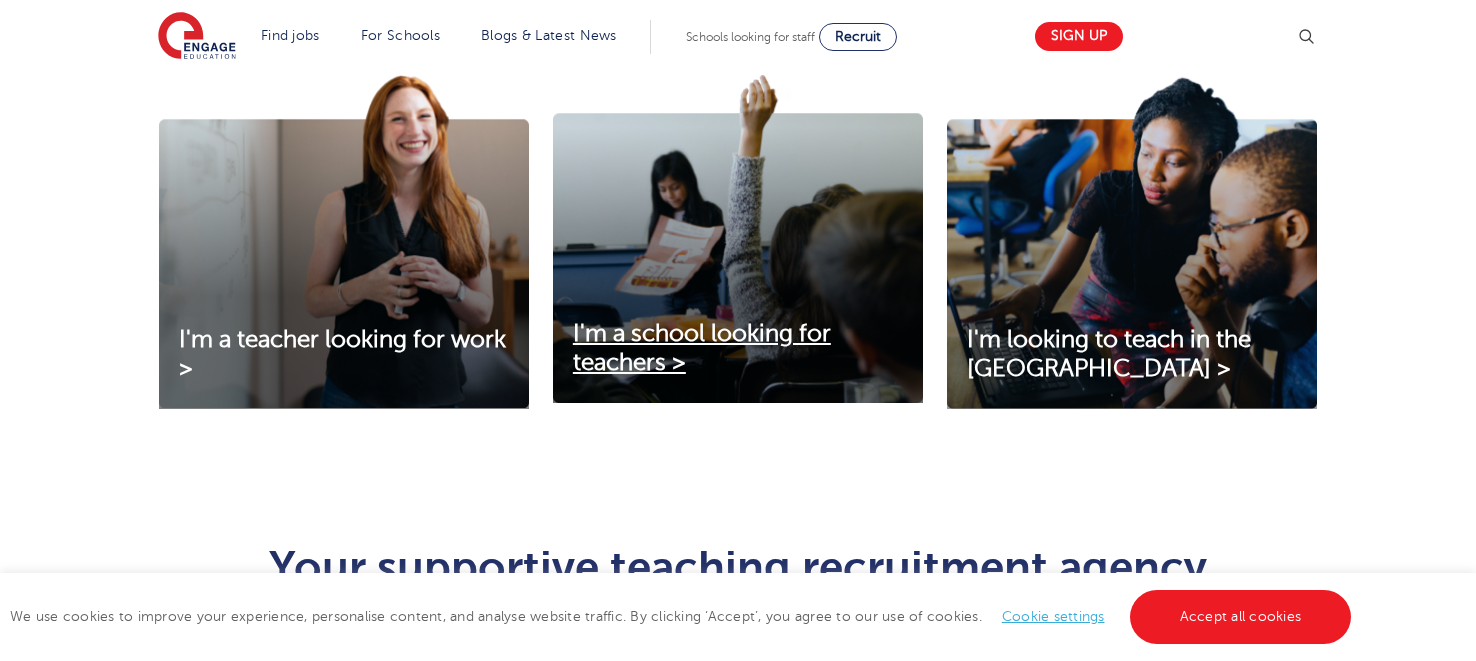 scroll, scrollTop: 655, scrollLeft: 0, axis: vertical 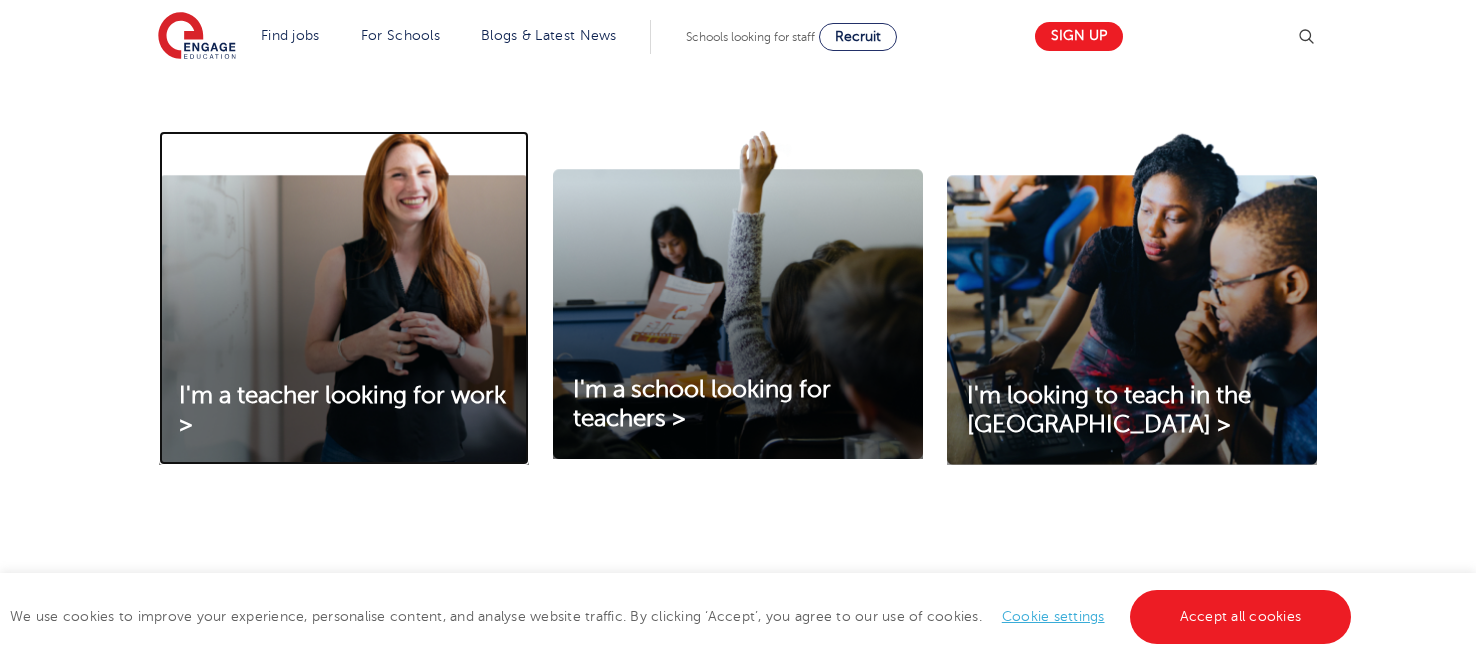 click at bounding box center [344, 298] 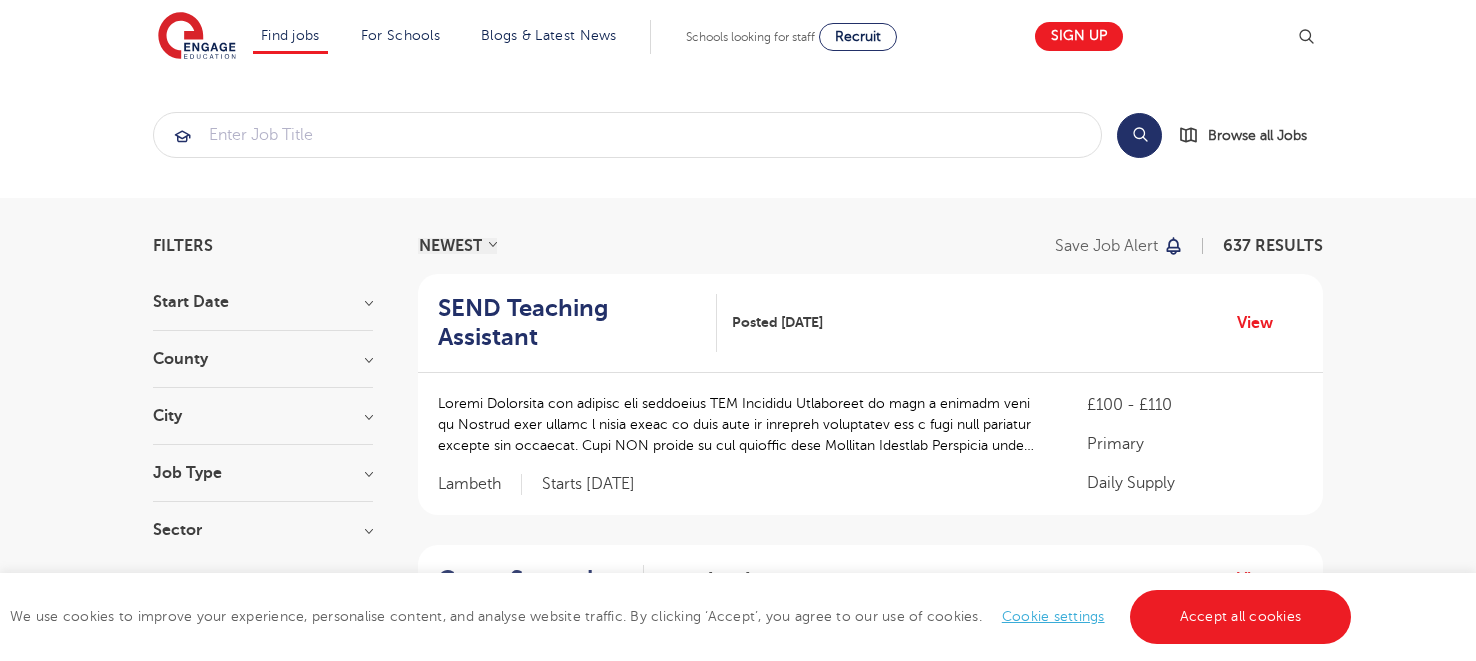 scroll, scrollTop: 0, scrollLeft: 0, axis: both 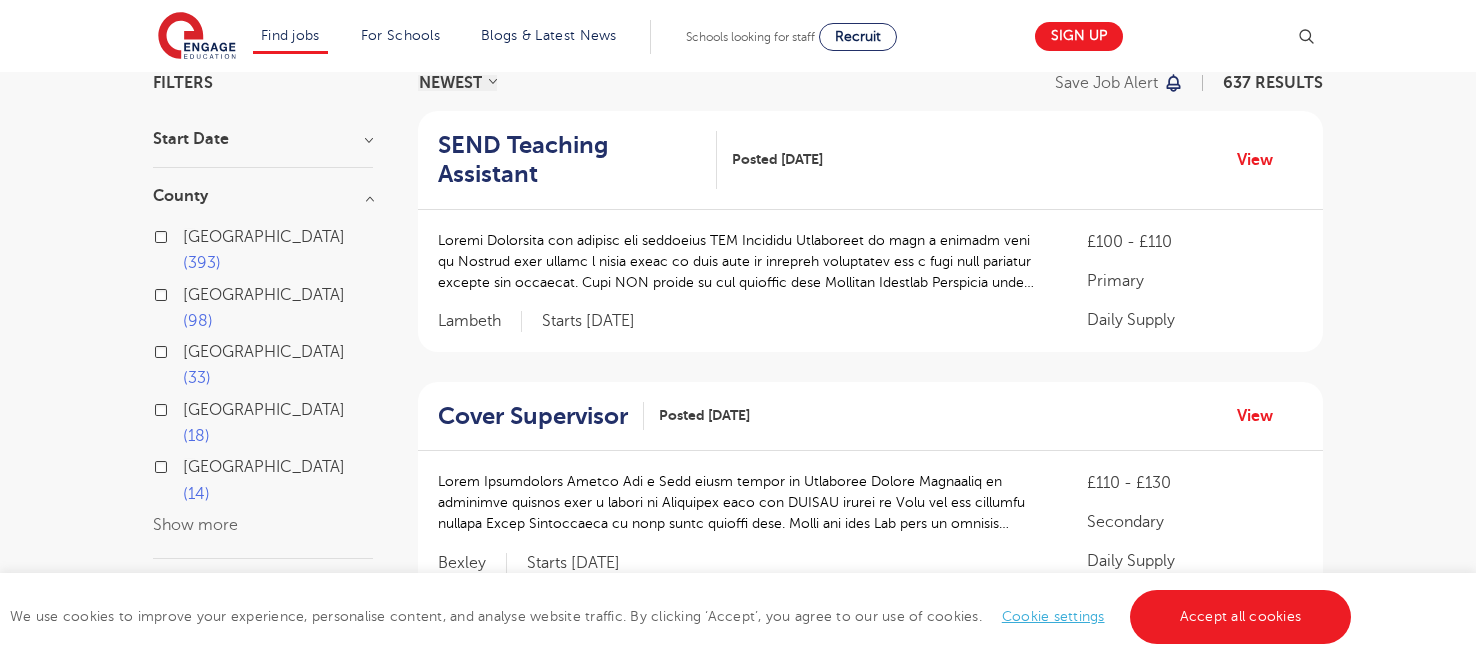 click on "Show more" at bounding box center (195, 525) 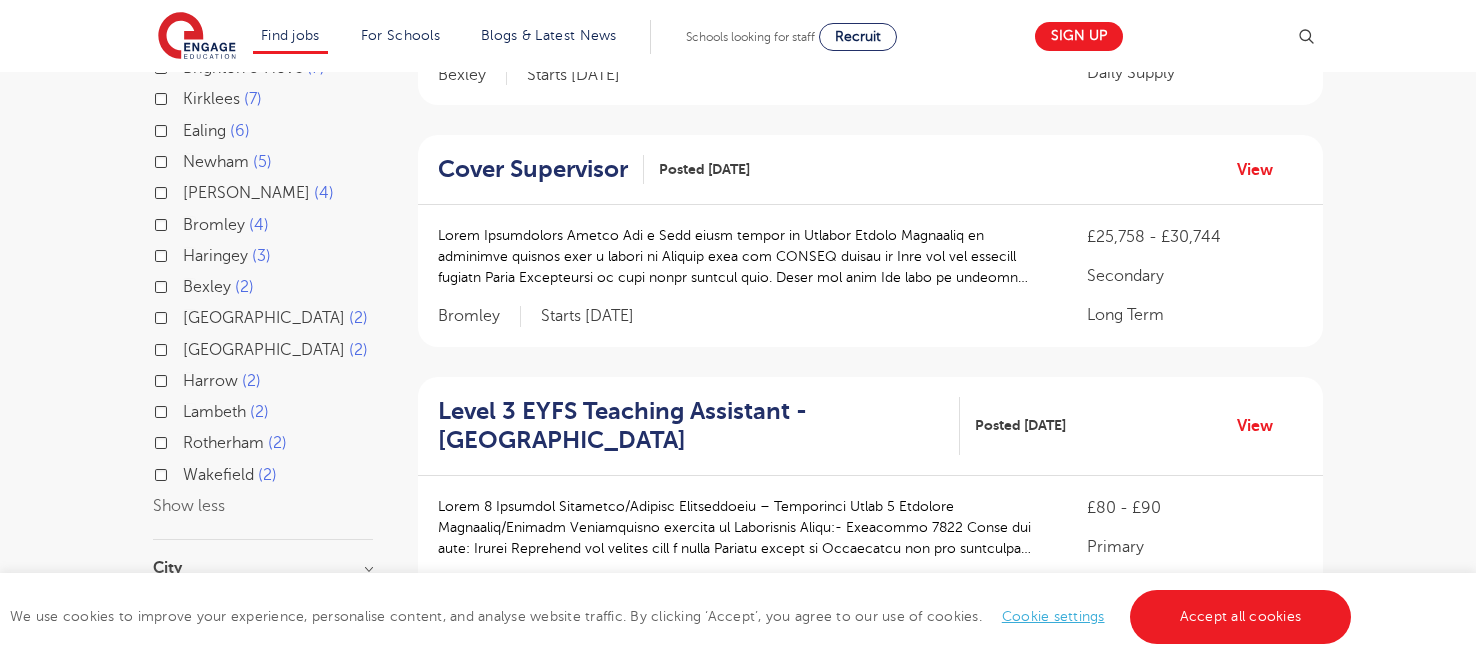 scroll, scrollTop: 655, scrollLeft: 0, axis: vertical 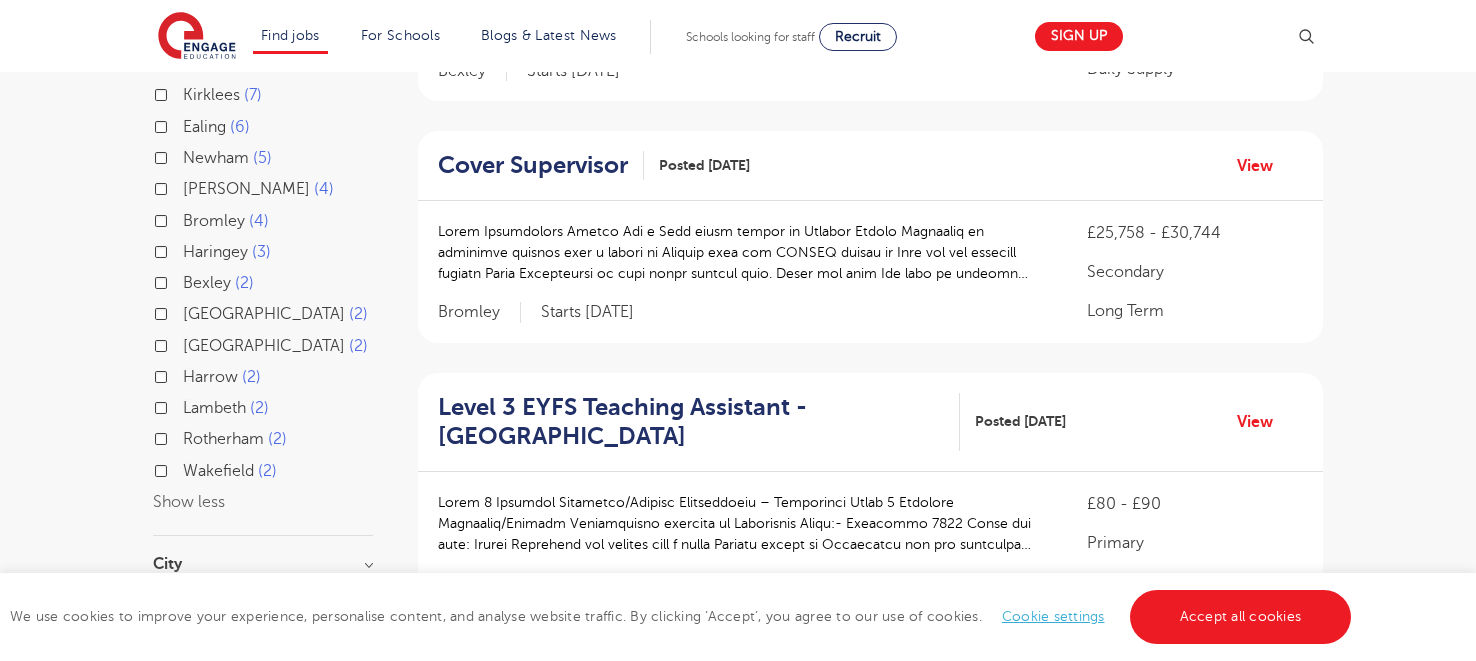 click on "Essex   2" at bounding box center [263, 348] 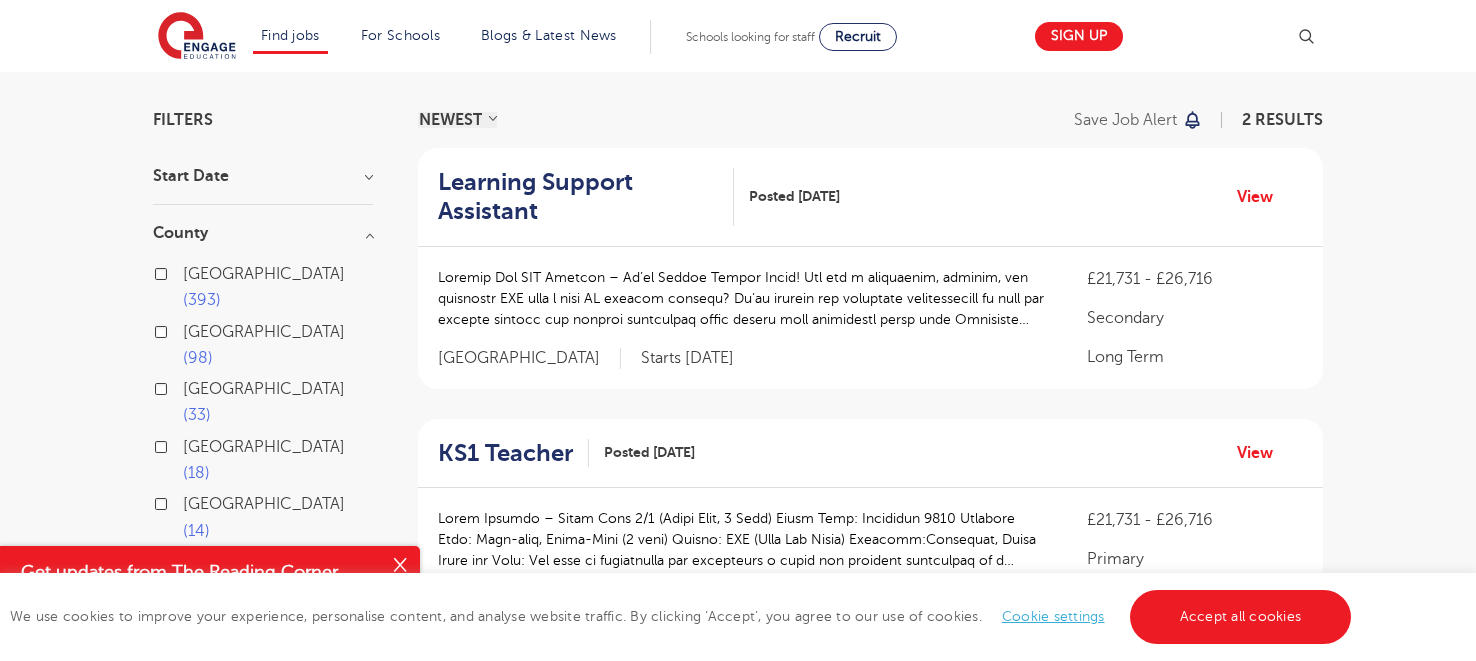 scroll, scrollTop: 0, scrollLeft: 0, axis: both 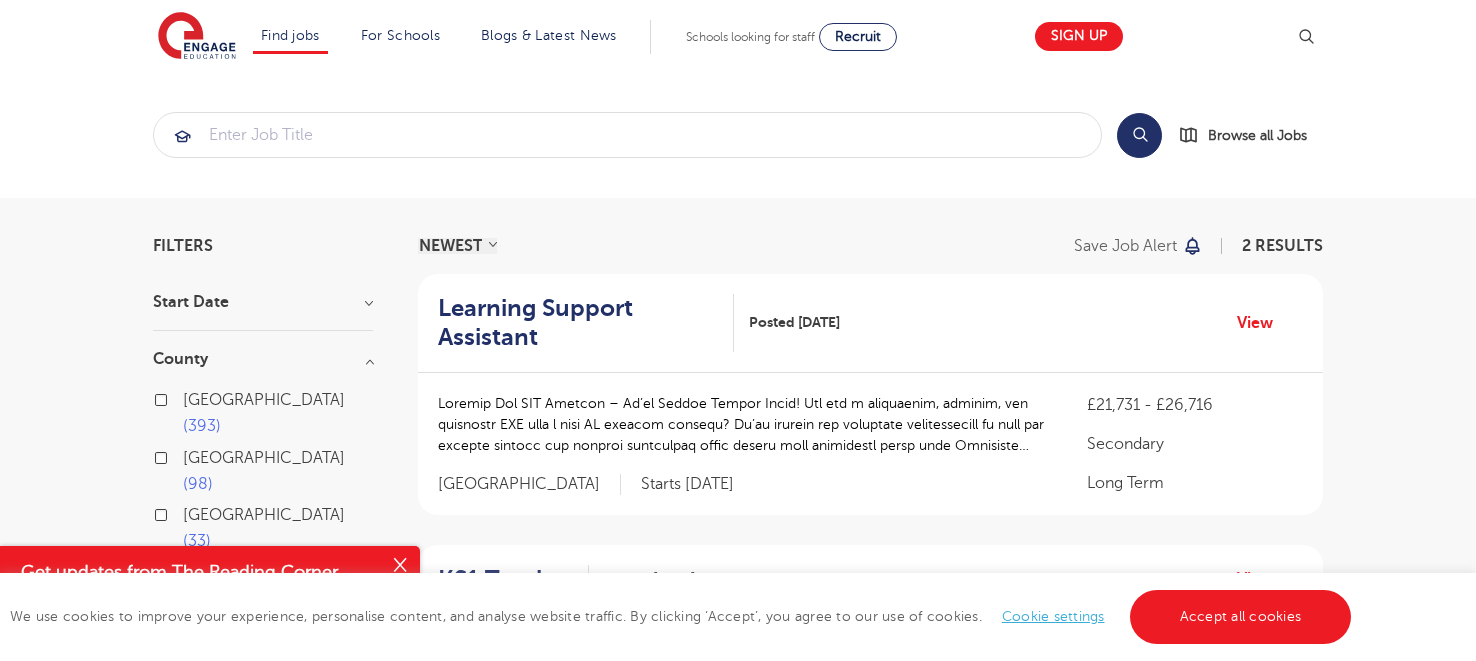 click on "London   393" at bounding box center [263, 416] 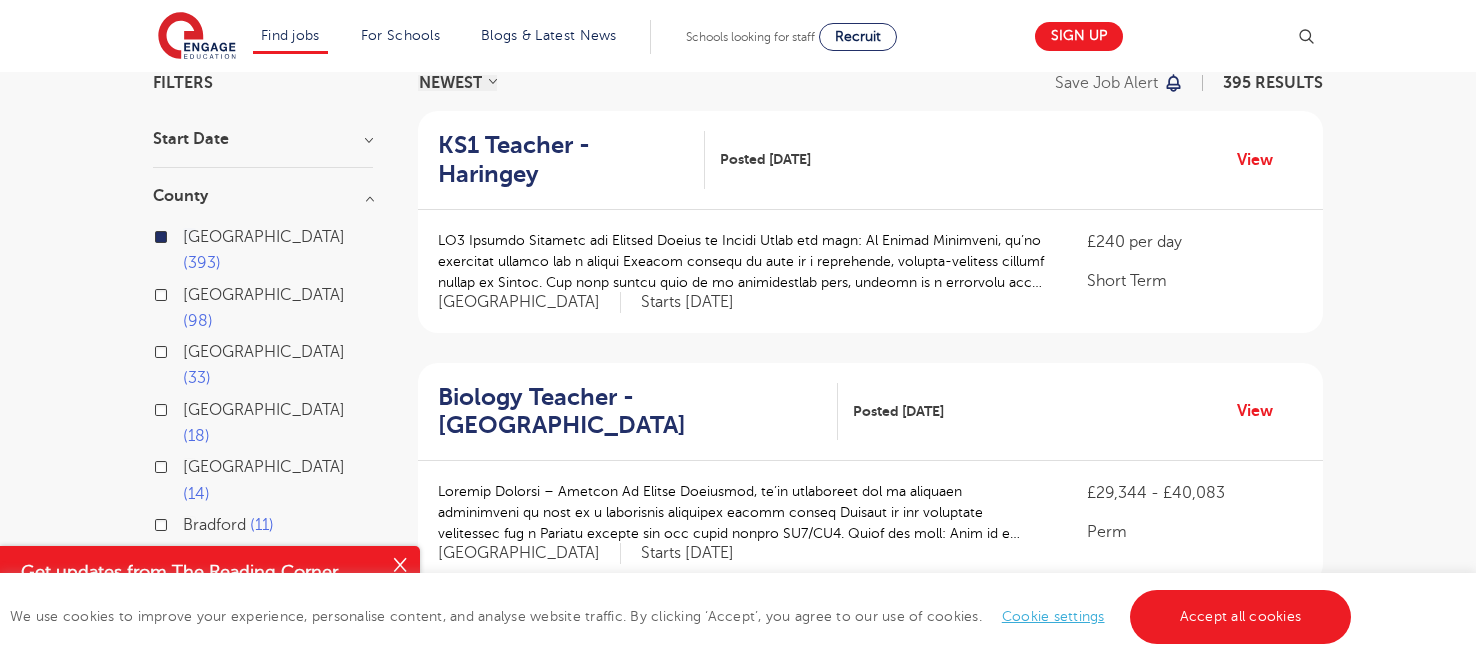 scroll, scrollTop: 0, scrollLeft: 0, axis: both 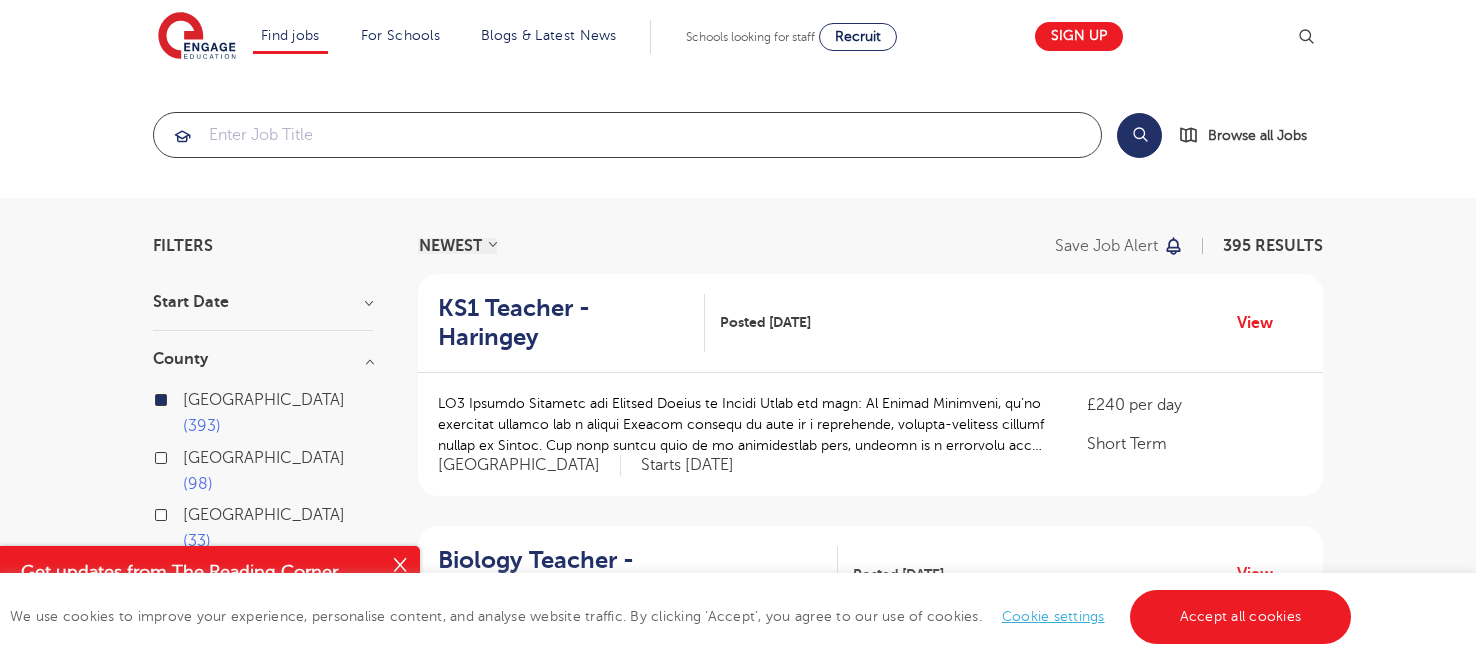 click at bounding box center [627, 135] 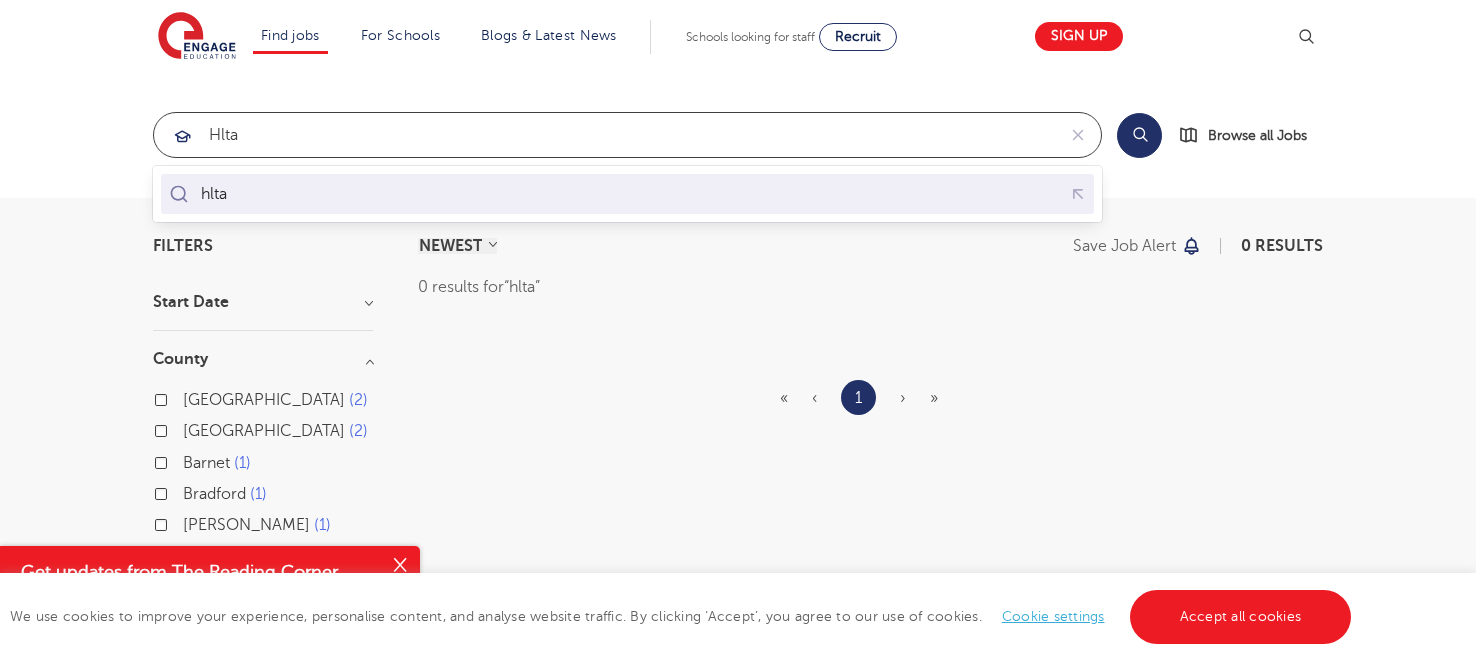 click on "hlta" at bounding box center (627, 193) 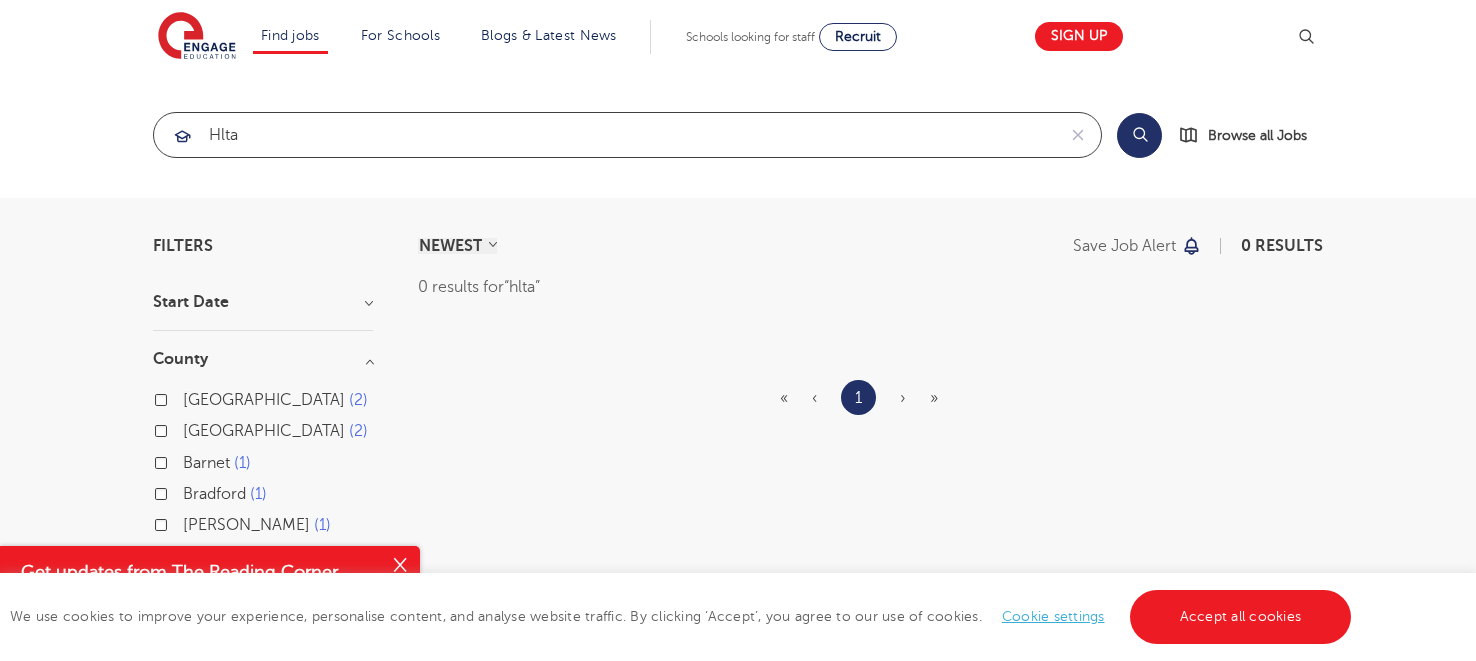 type on "hlta" 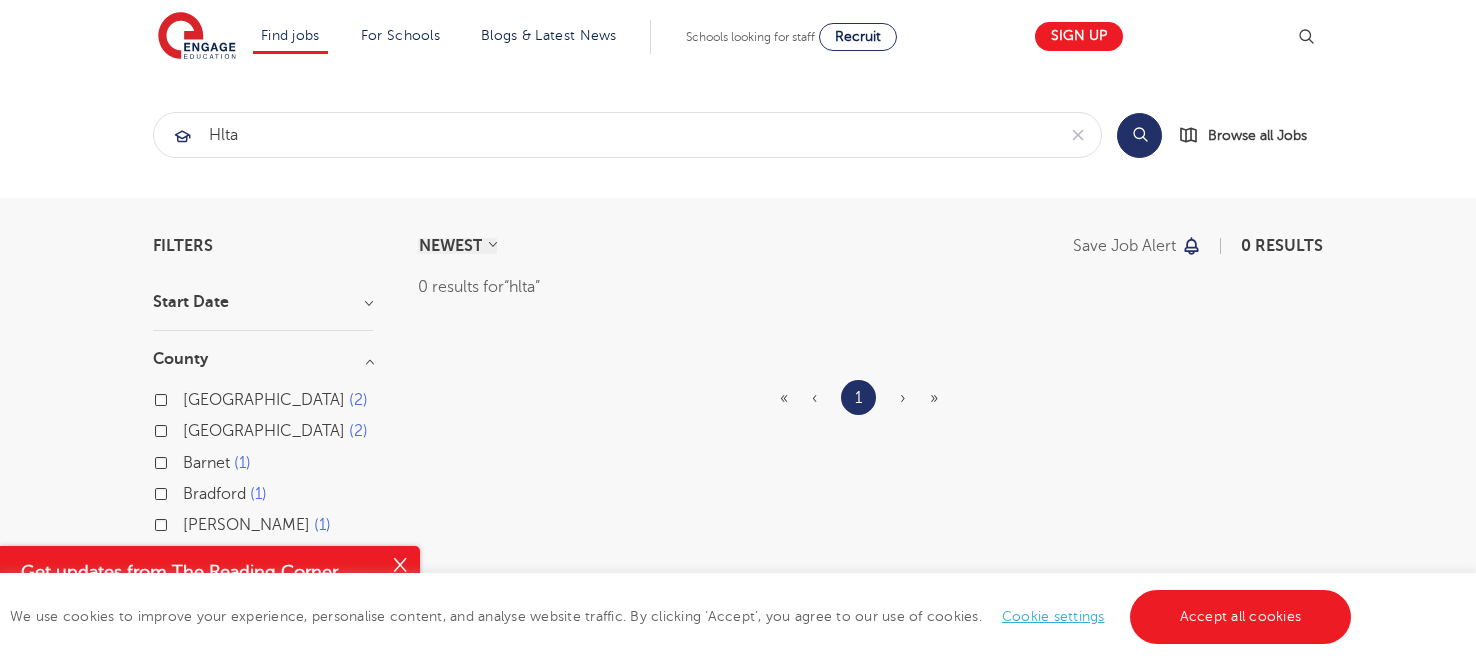 click on "Search" at bounding box center (1139, 135) 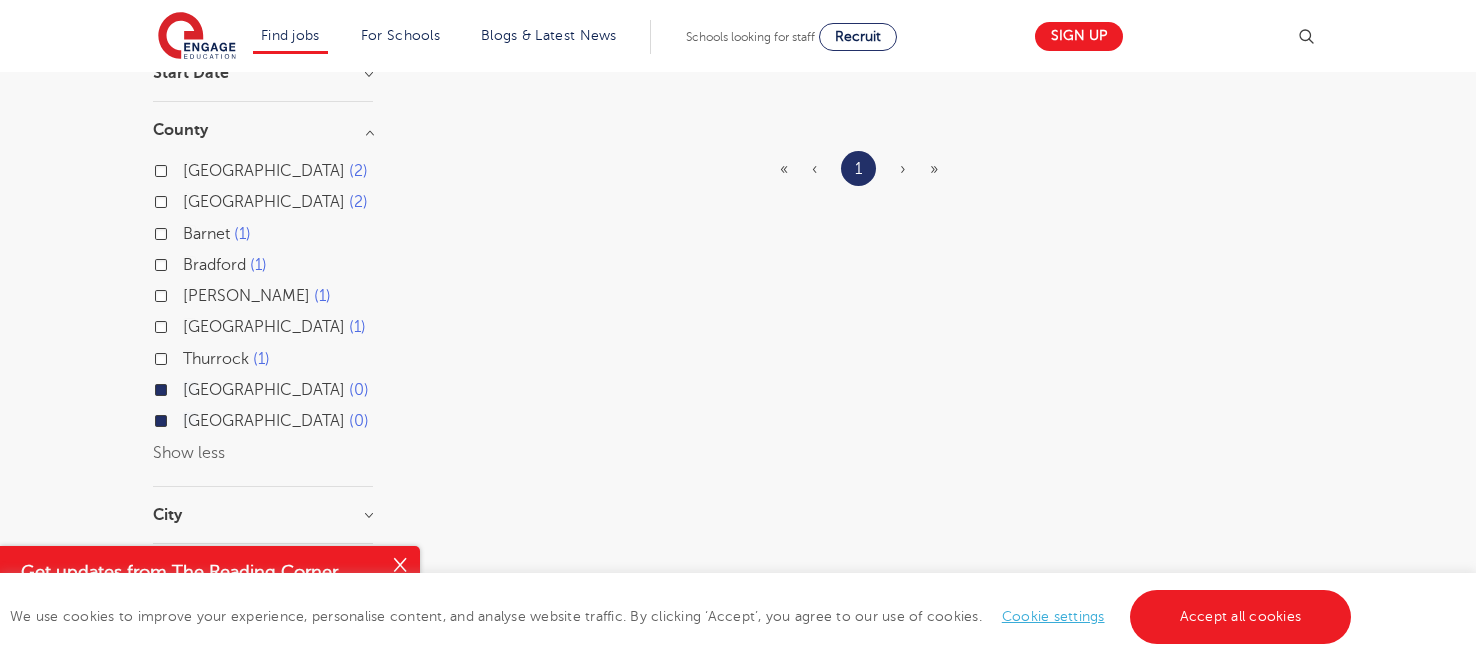scroll, scrollTop: 0, scrollLeft: 0, axis: both 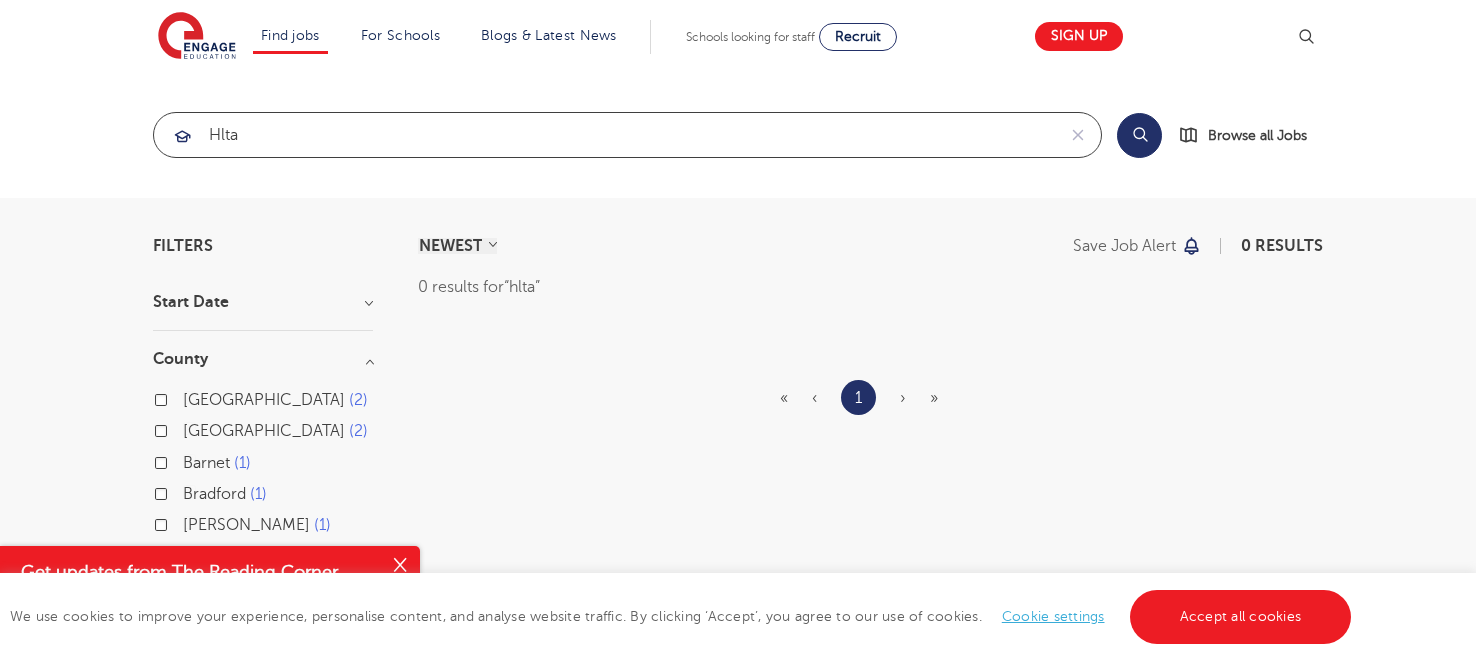 click on "hlta" at bounding box center [604, 135] 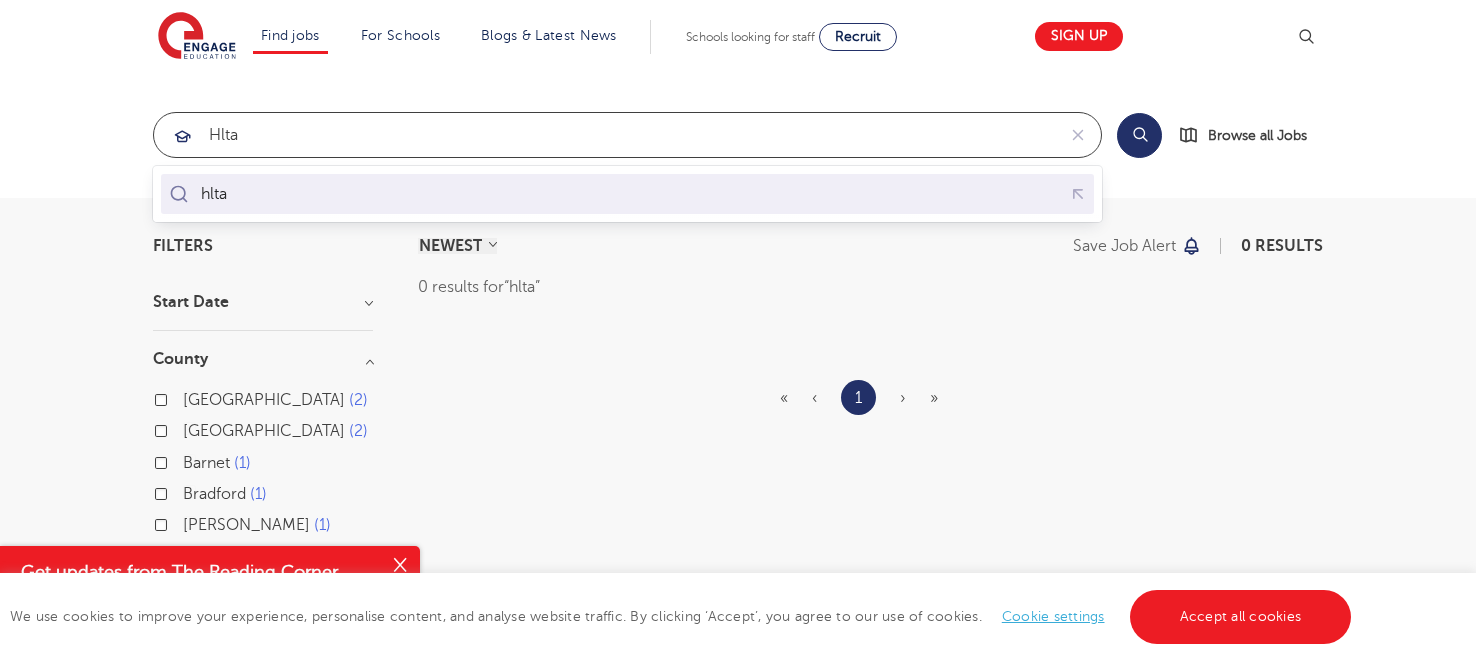 click on "hlta" at bounding box center [627, 193] 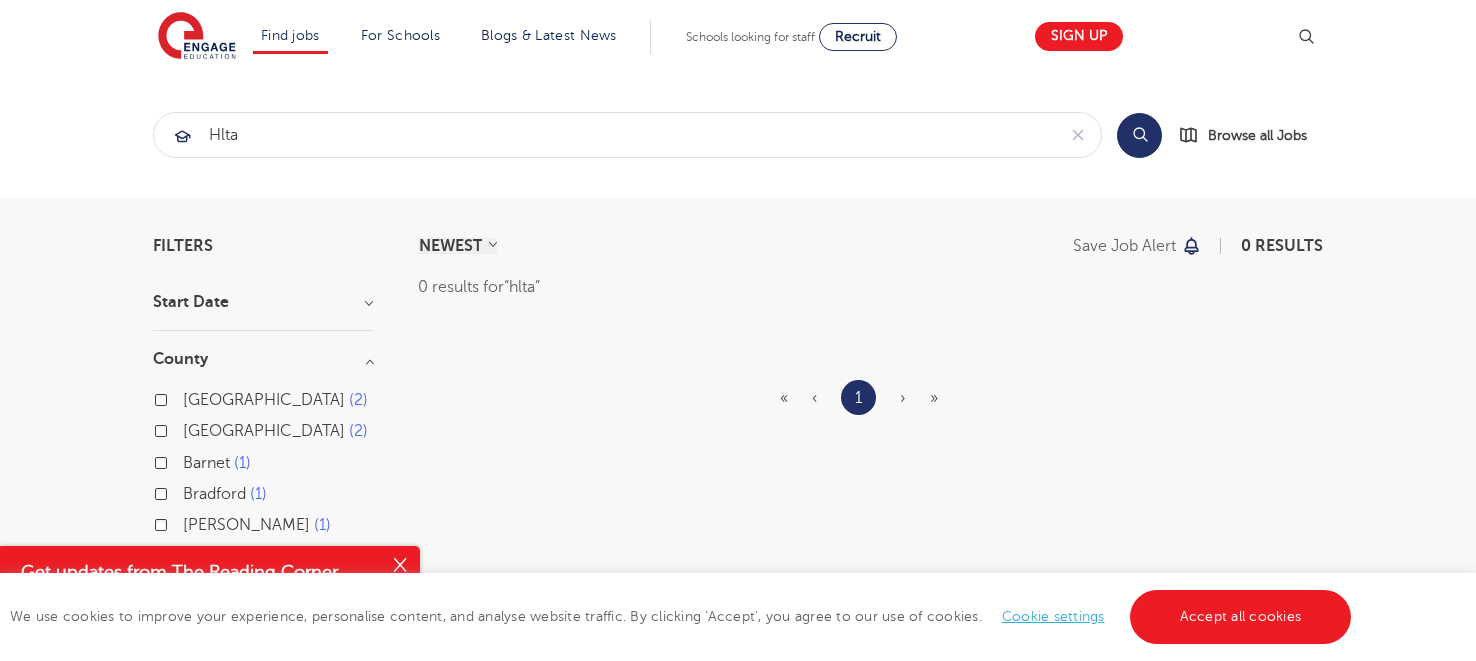 click on "Search" at bounding box center [1139, 135] 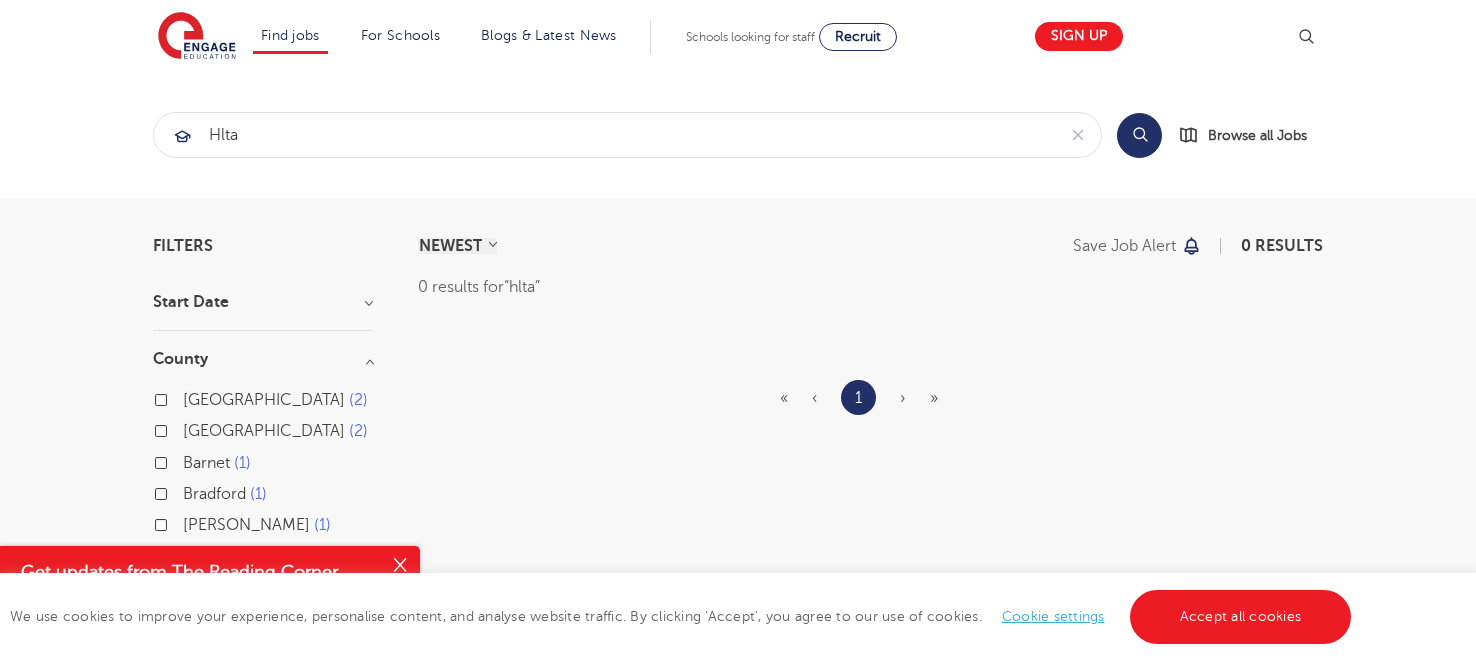 type 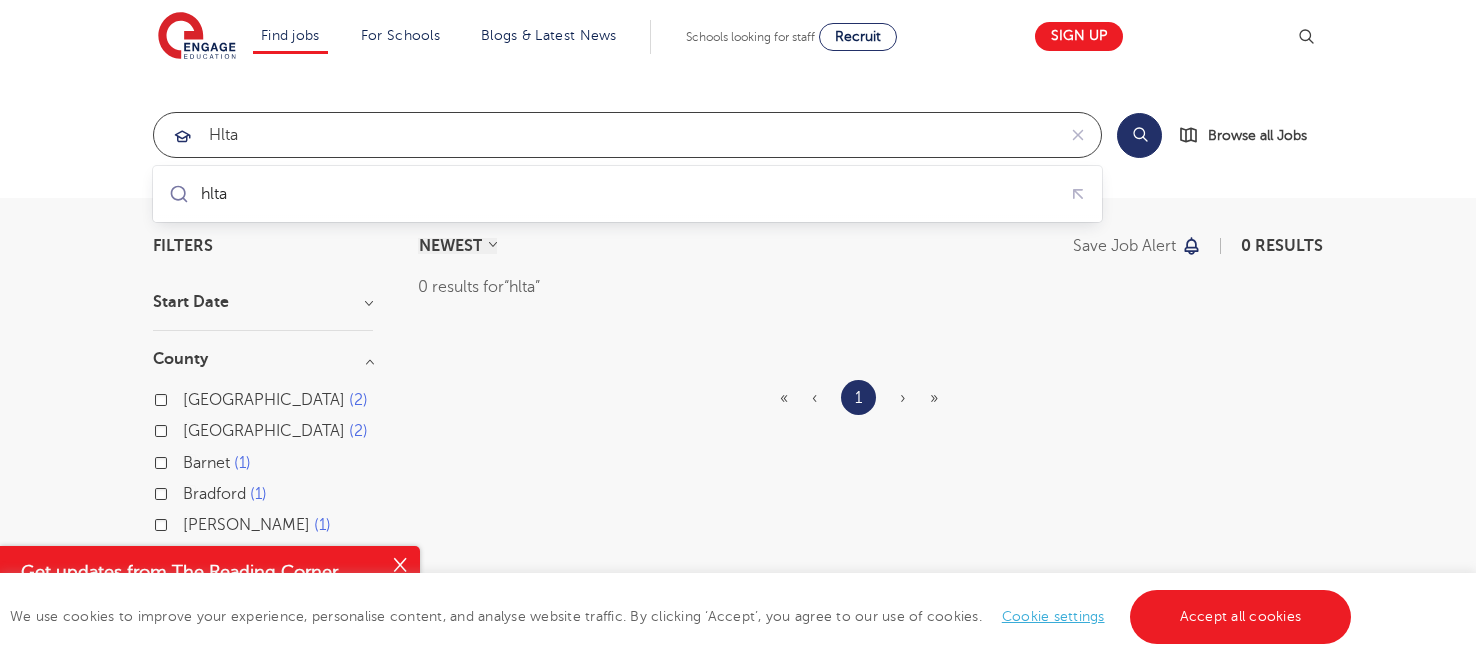 click on "hlta" at bounding box center (604, 135) 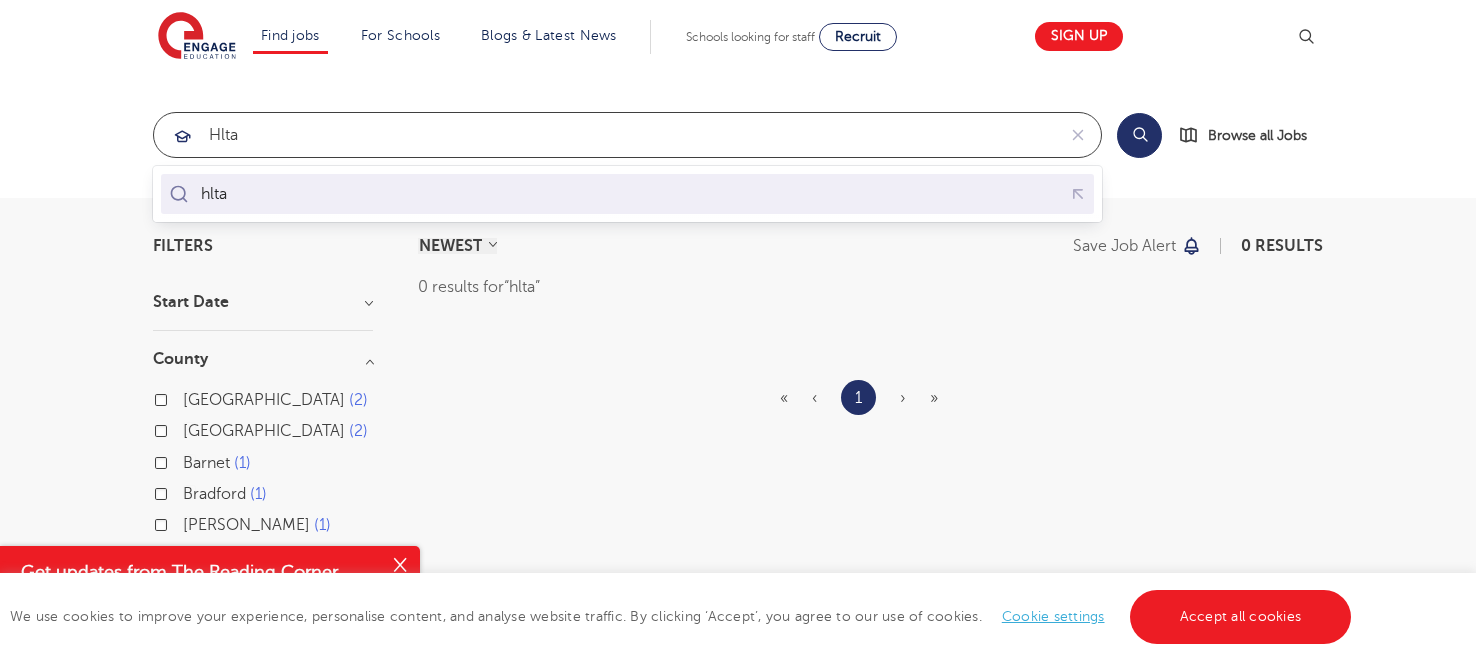 click on "hlta" at bounding box center [627, 193] 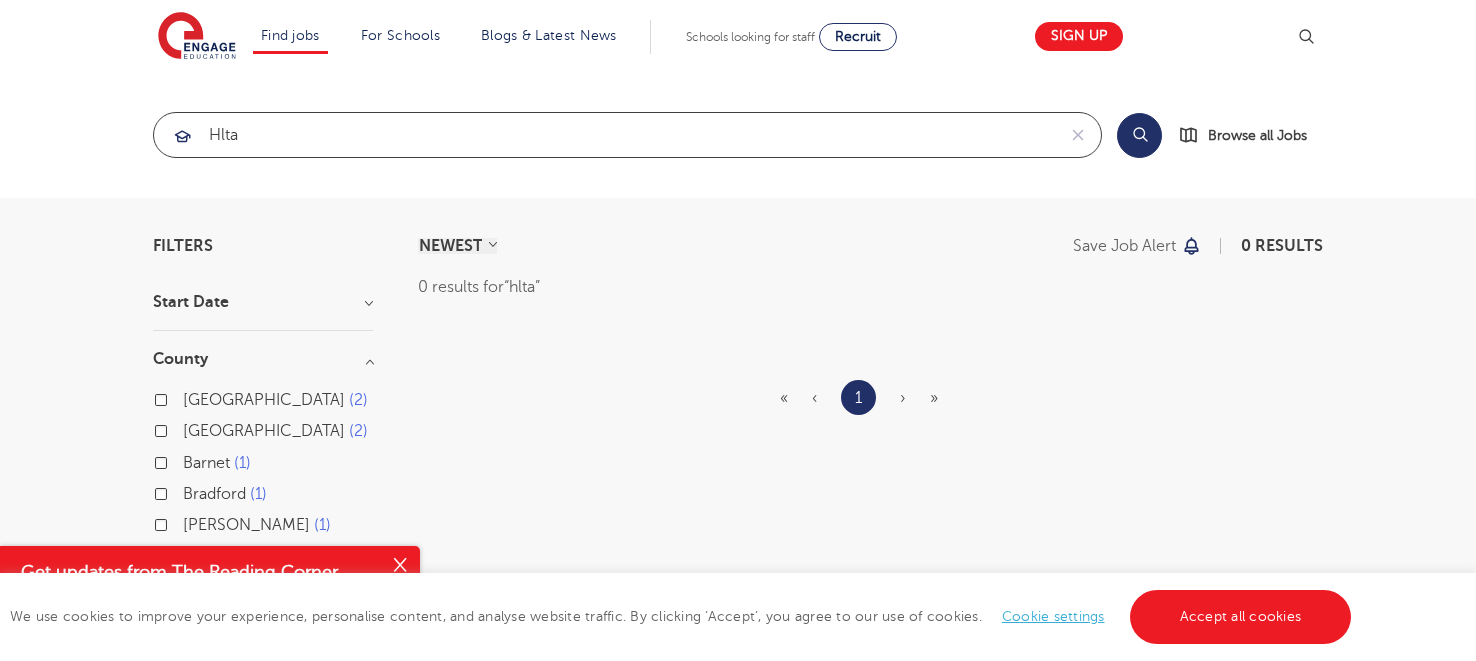 click on "hlta" at bounding box center (604, 135) 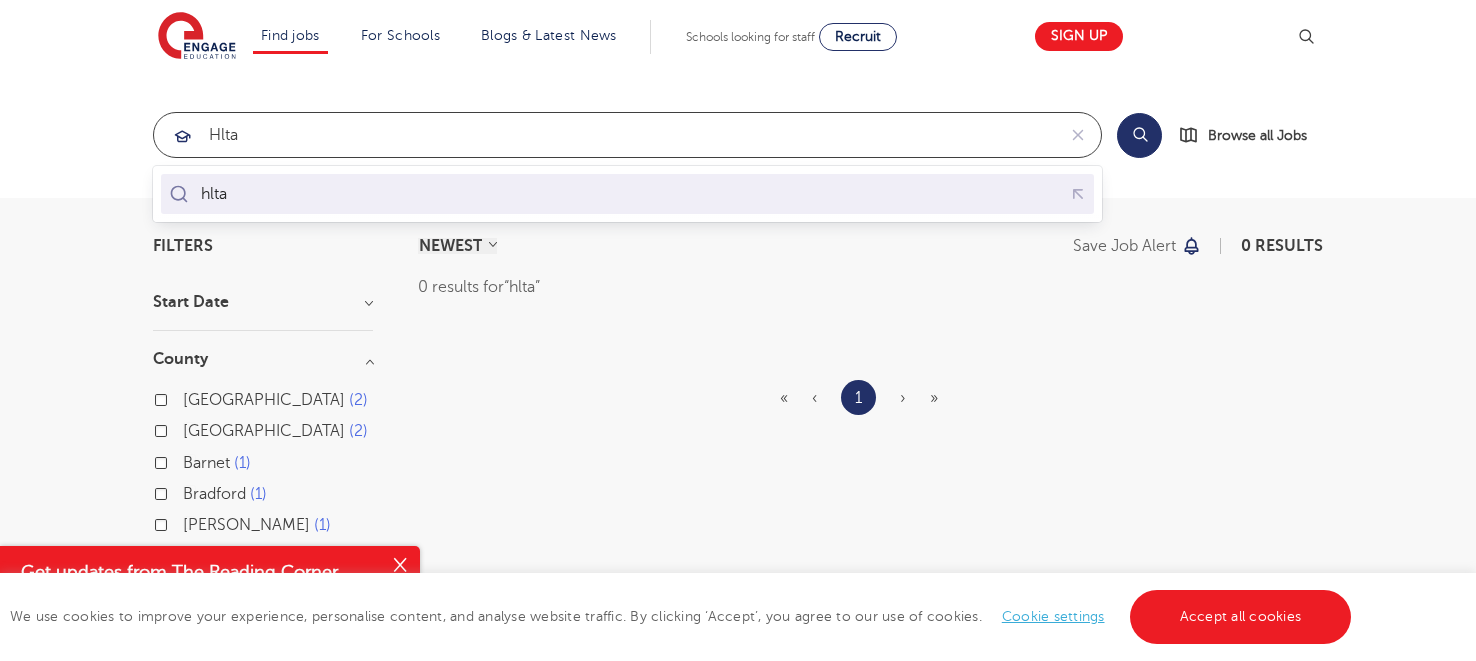 click on "hlta" at bounding box center [627, 193] 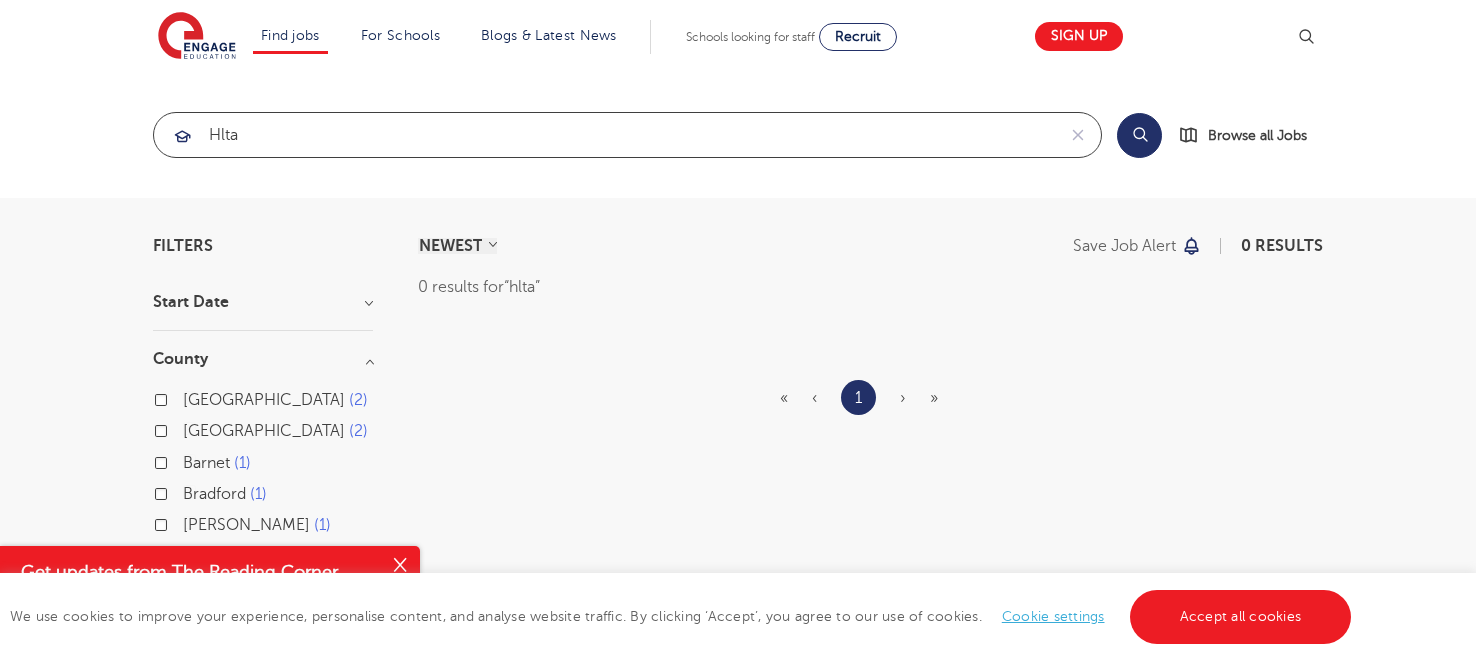 click on "hlta" at bounding box center [604, 135] 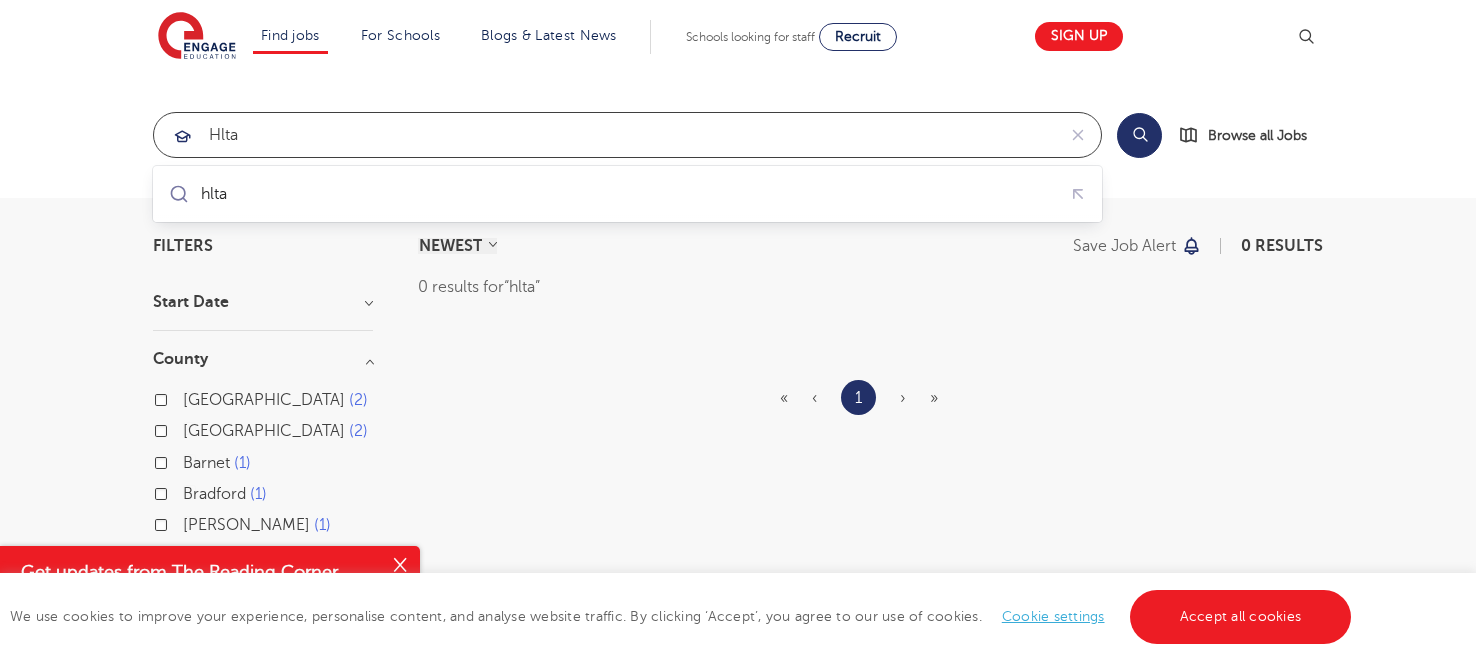 click on "hlta" at bounding box center [604, 135] 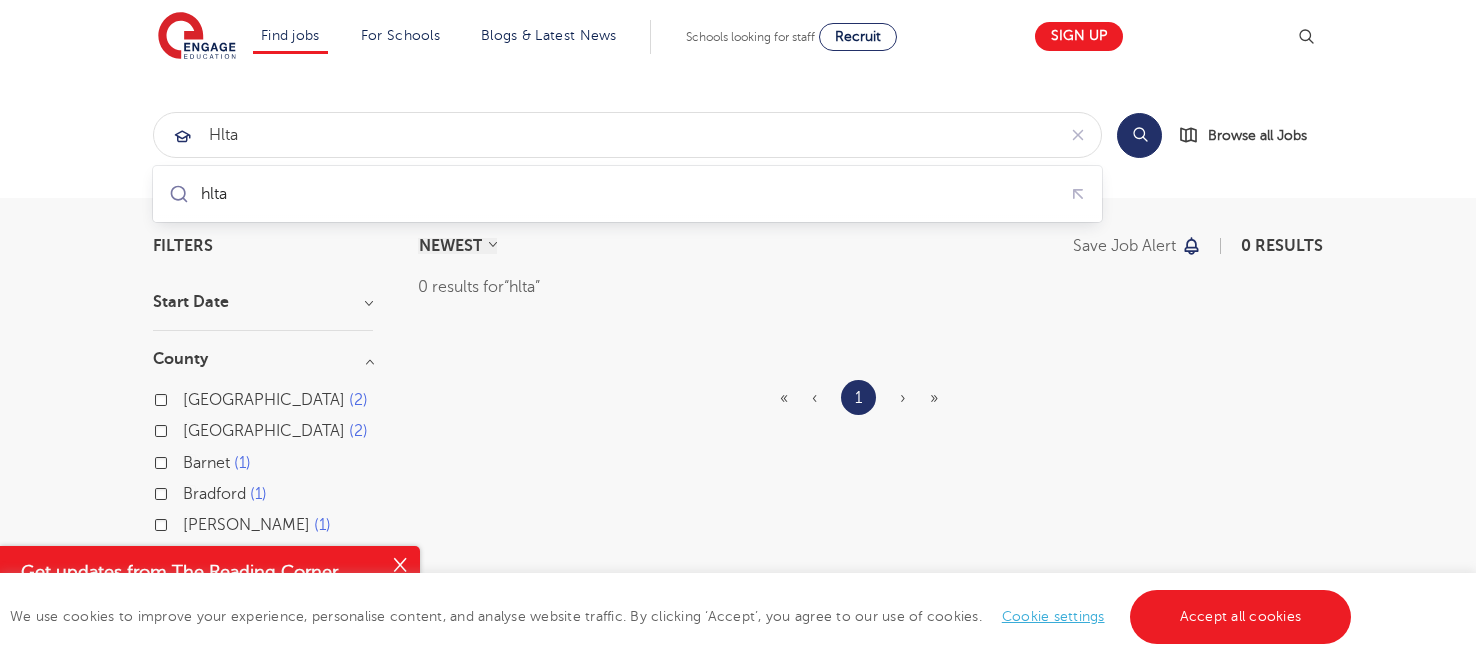 drag, startPoint x: 665, startPoint y: 73, endPoint x: 675, endPoint y: 69, distance: 10.770329 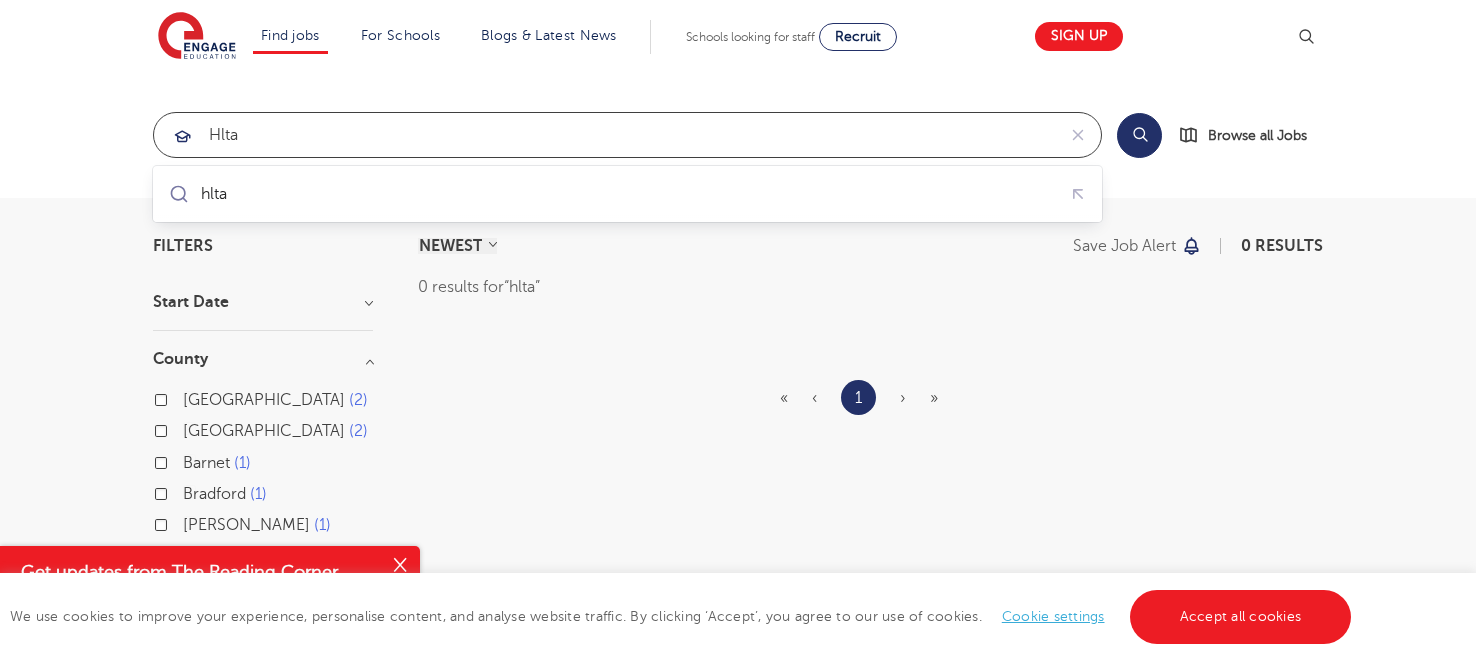 click on "hlta" at bounding box center [604, 135] 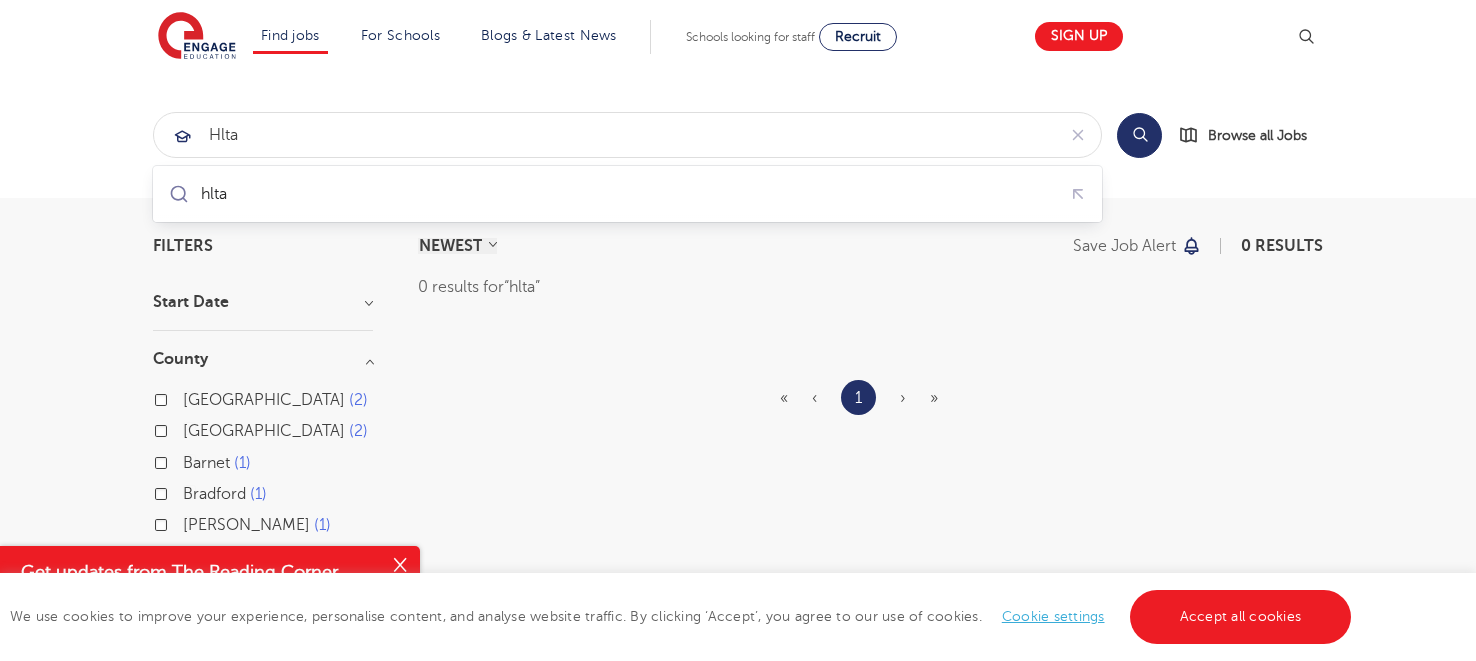 click on "hlta
Search
Browse all Jobs" at bounding box center [738, 135] 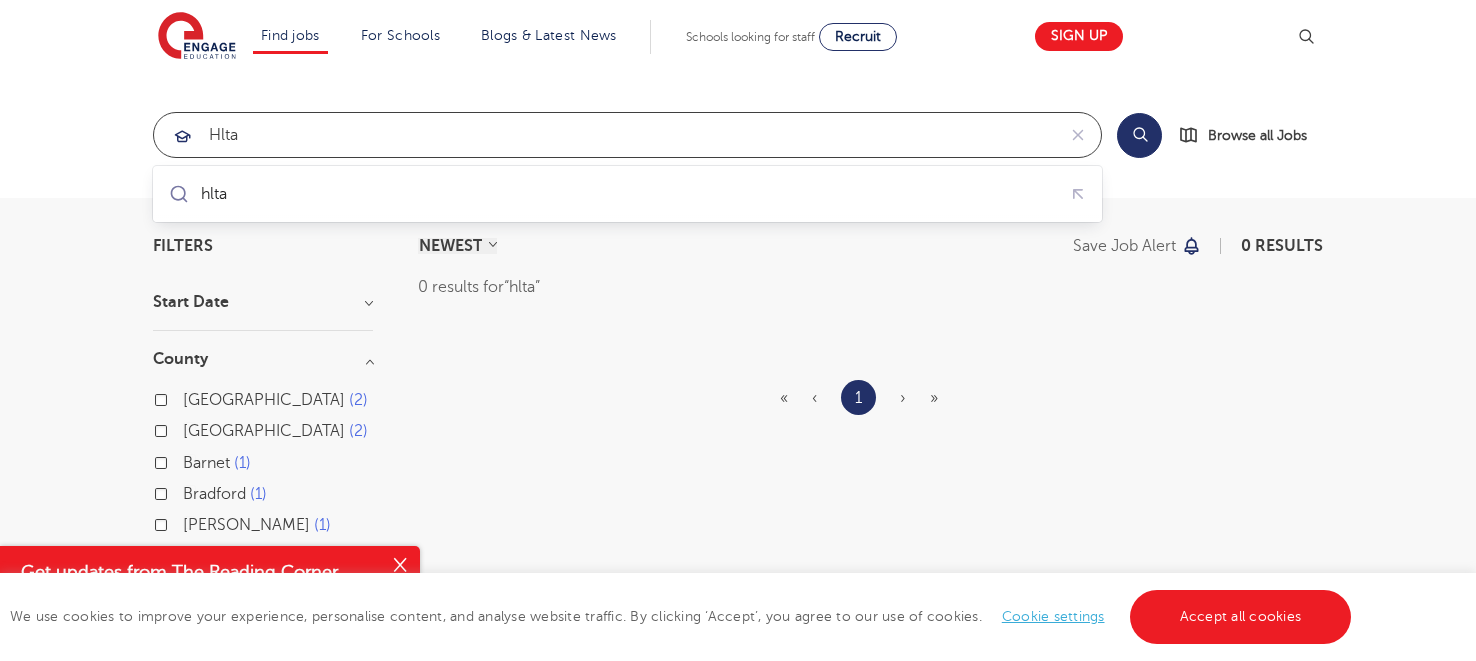 click on "hlta" at bounding box center [604, 135] 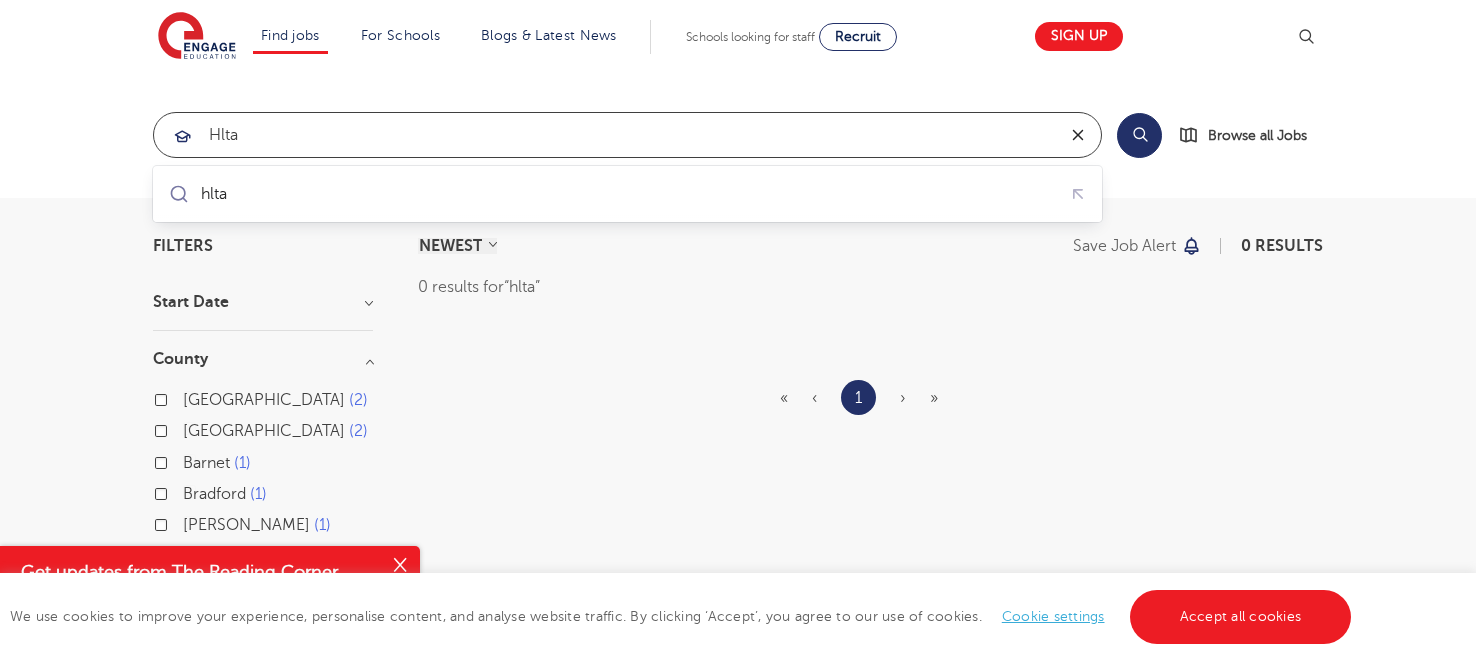 drag, startPoint x: 1085, startPoint y: 136, endPoint x: 1061, endPoint y: 112, distance: 33.941124 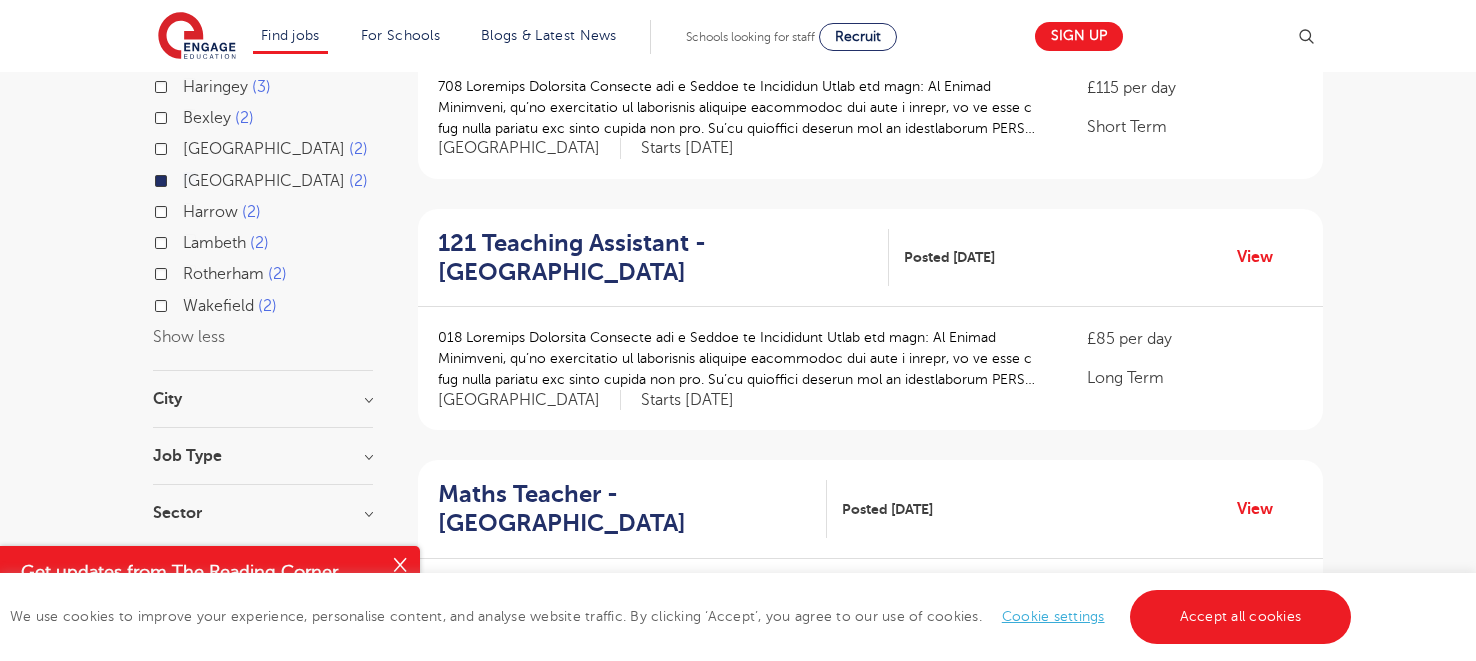 scroll, scrollTop: 0, scrollLeft: 0, axis: both 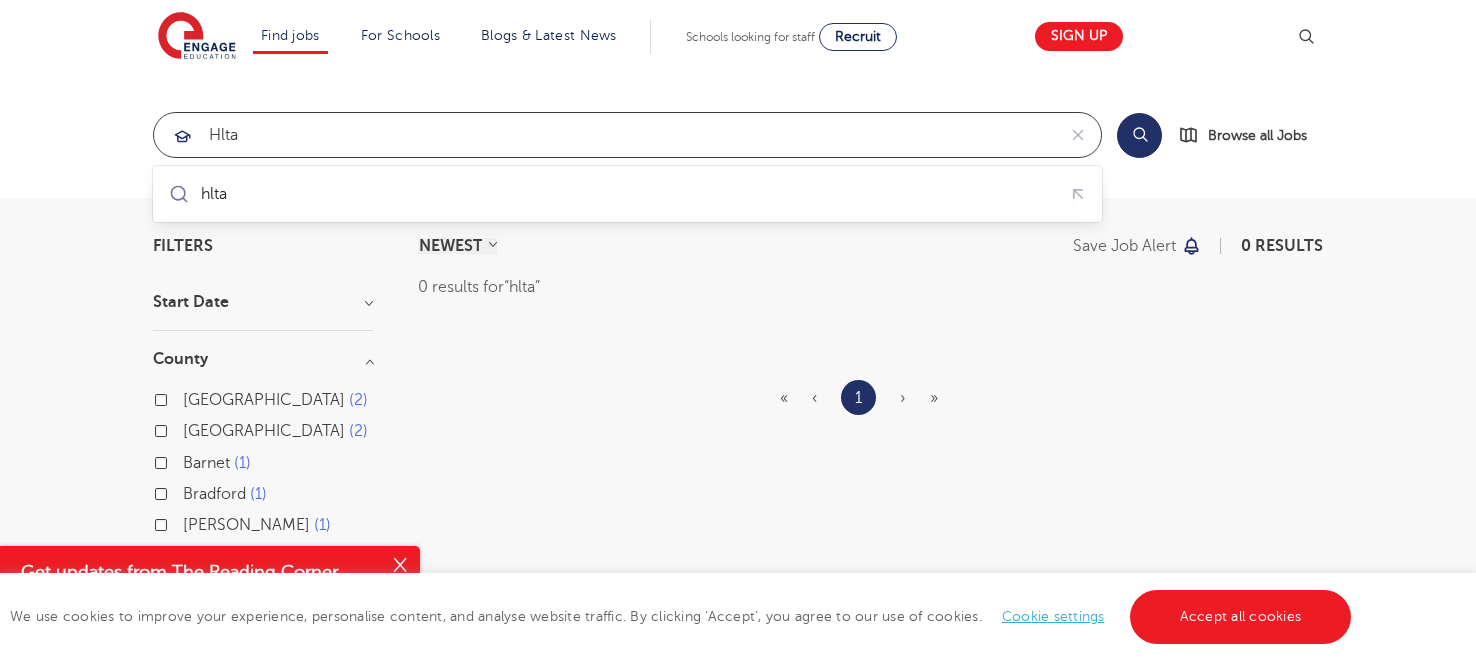 click at bounding box center (0, 0) 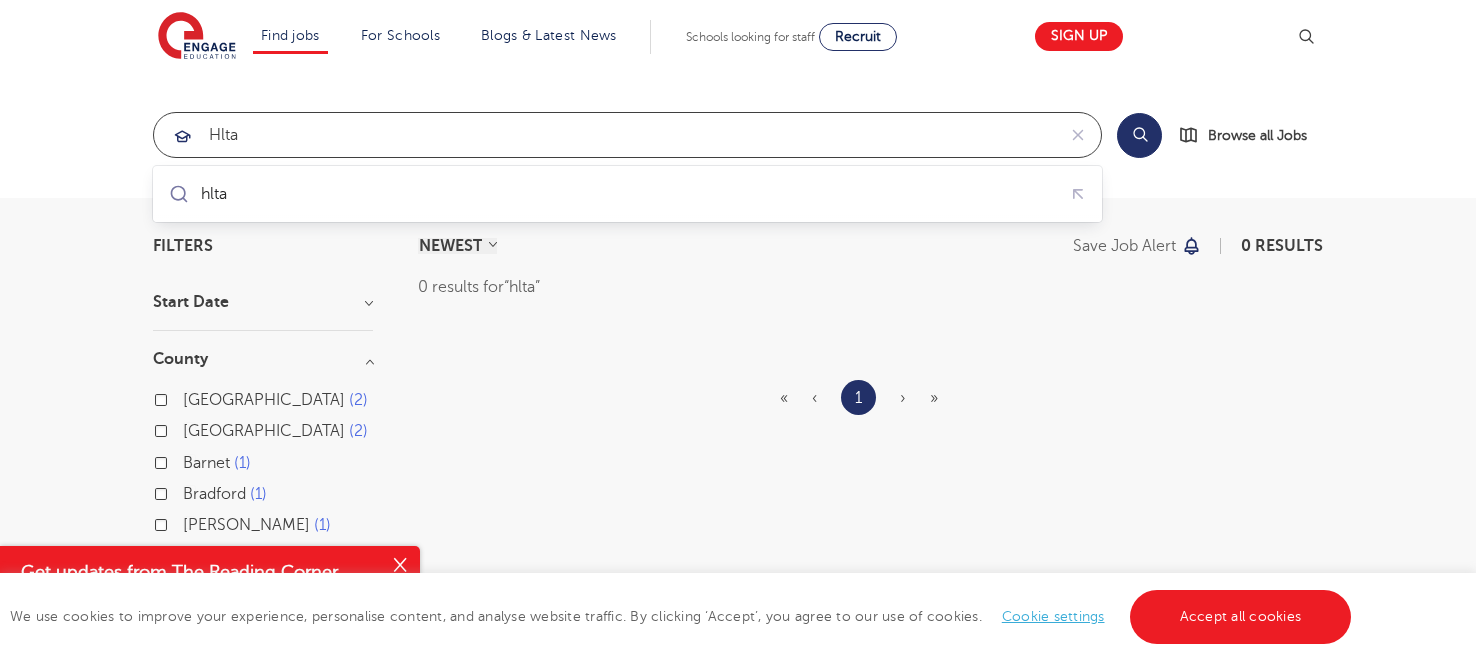 click on "hlta" at bounding box center (604, 135) 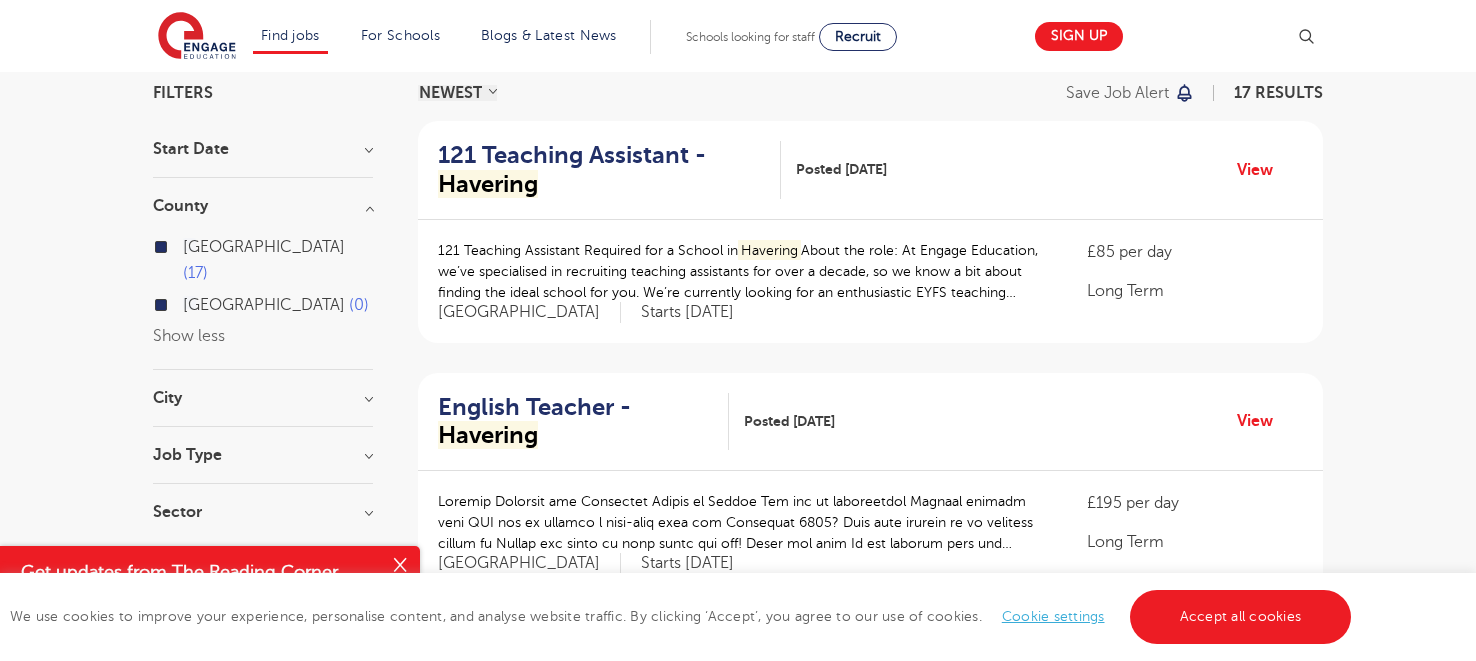 scroll, scrollTop: 163, scrollLeft: 0, axis: vertical 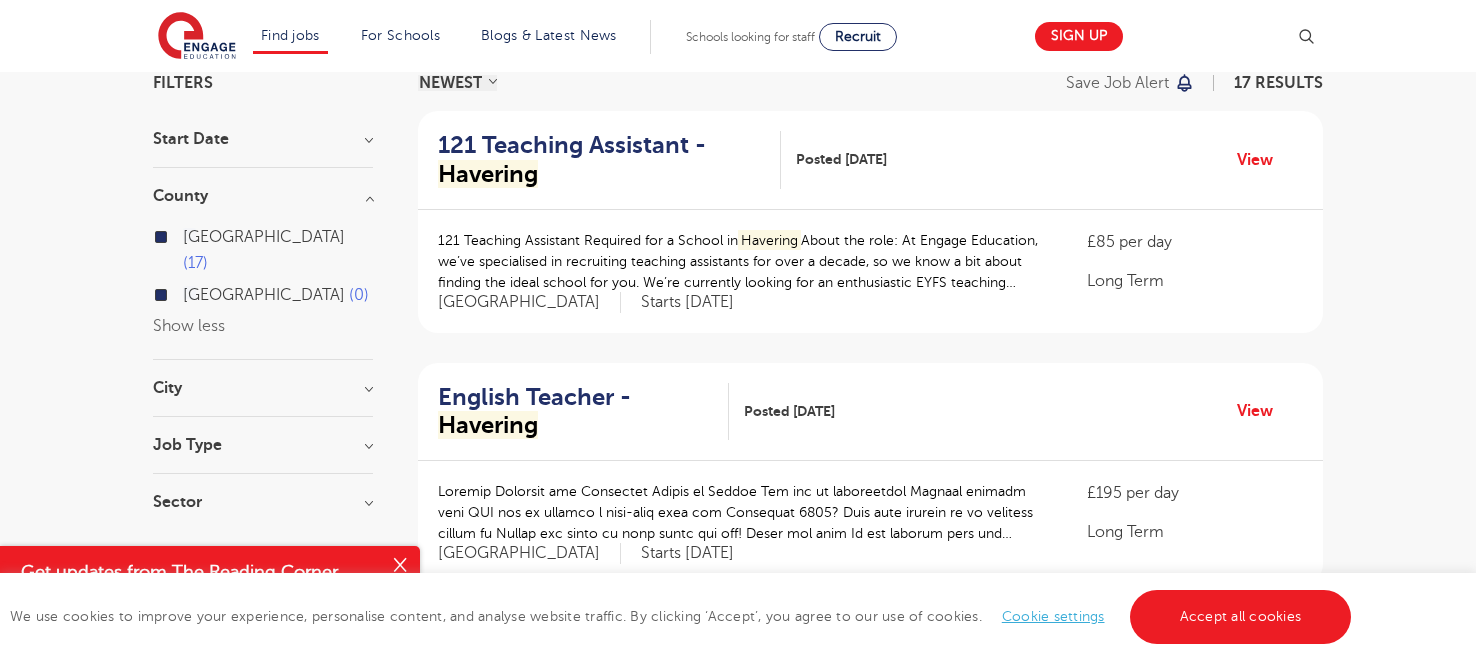 type on "havering" 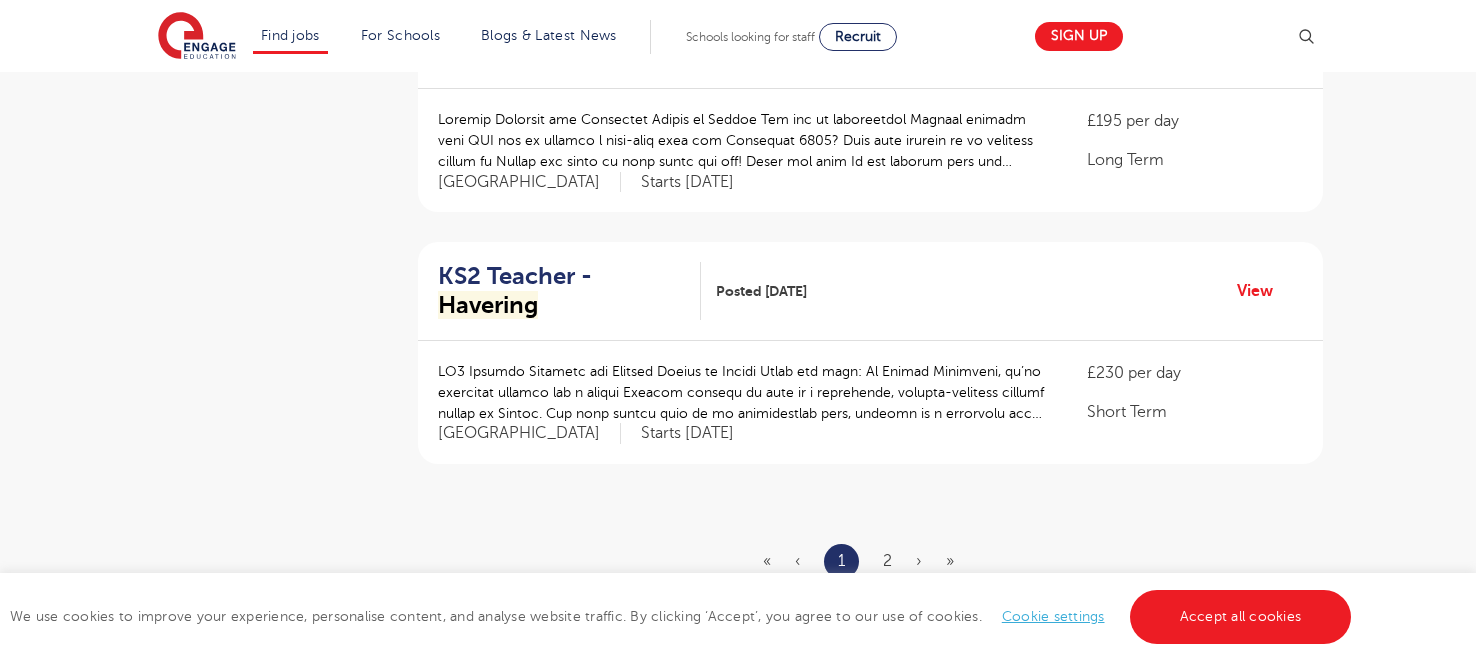 scroll, scrollTop: 2460, scrollLeft: 0, axis: vertical 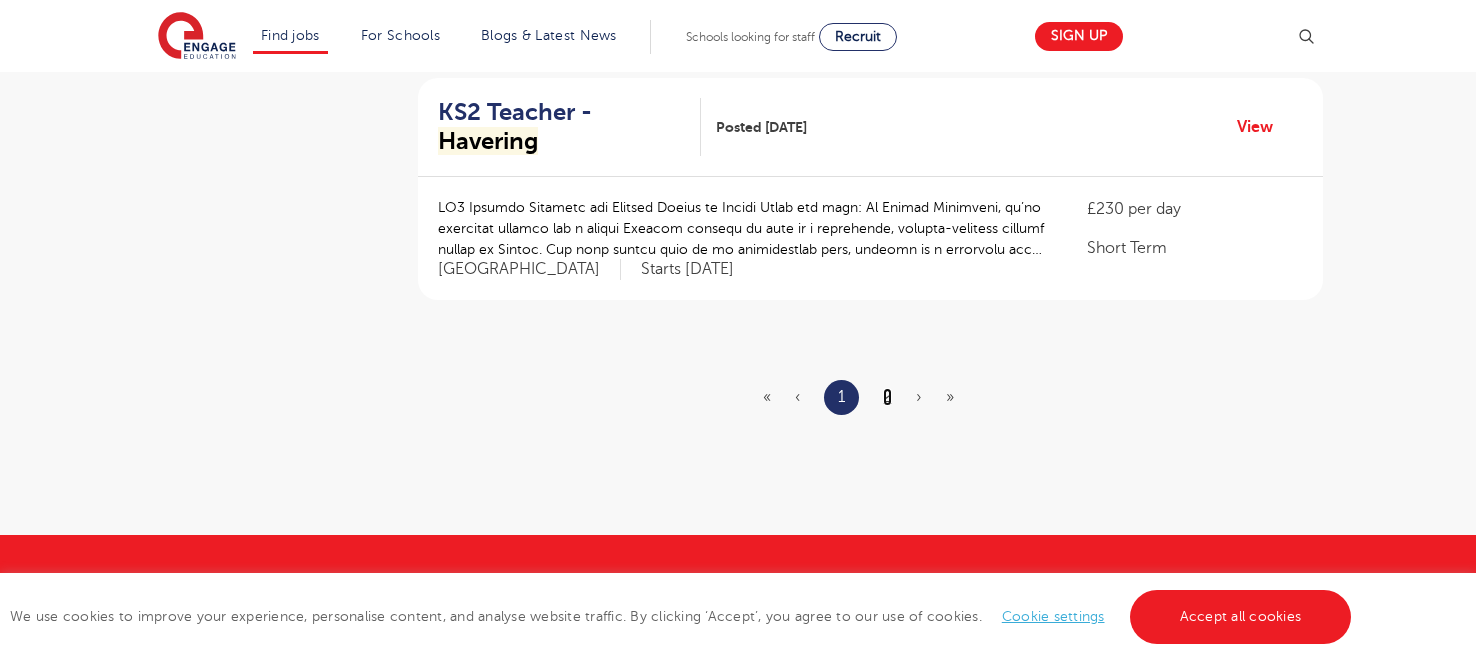 click on "2" at bounding box center (887, 397) 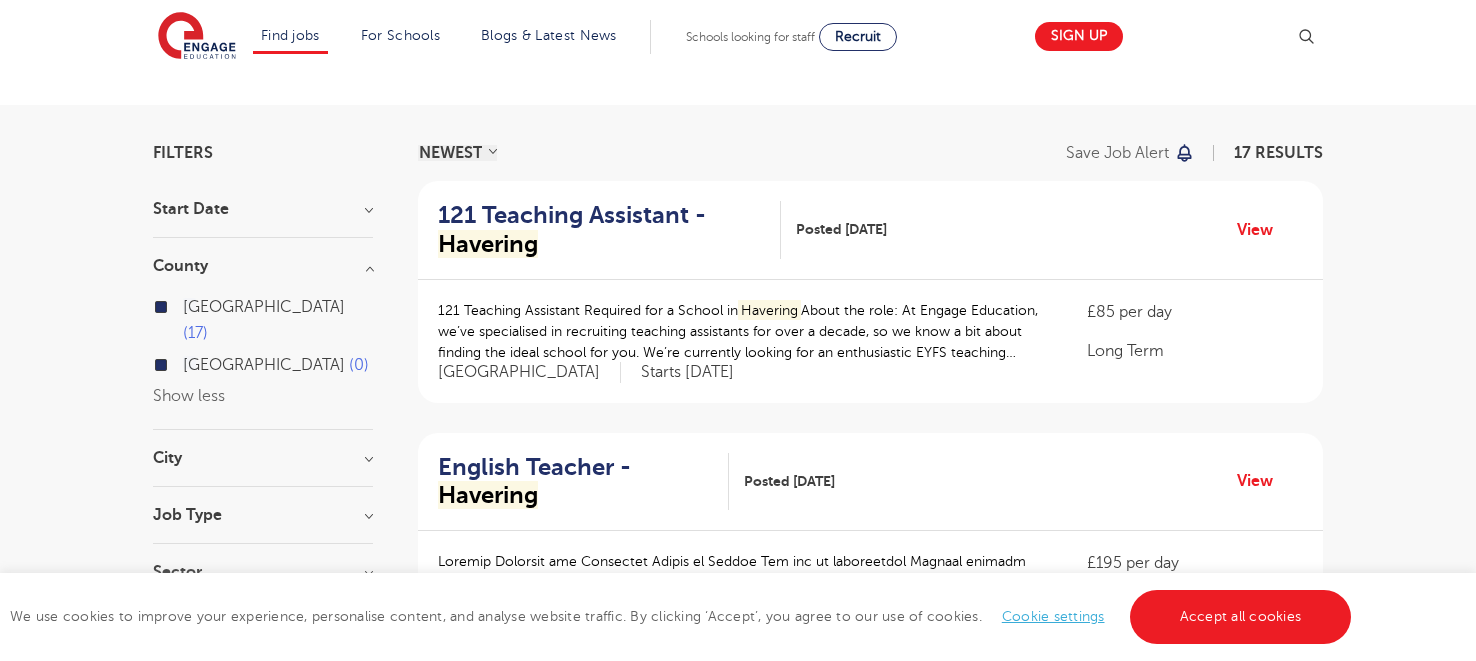 scroll, scrollTop: 0, scrollLeft: 0, axis: both 